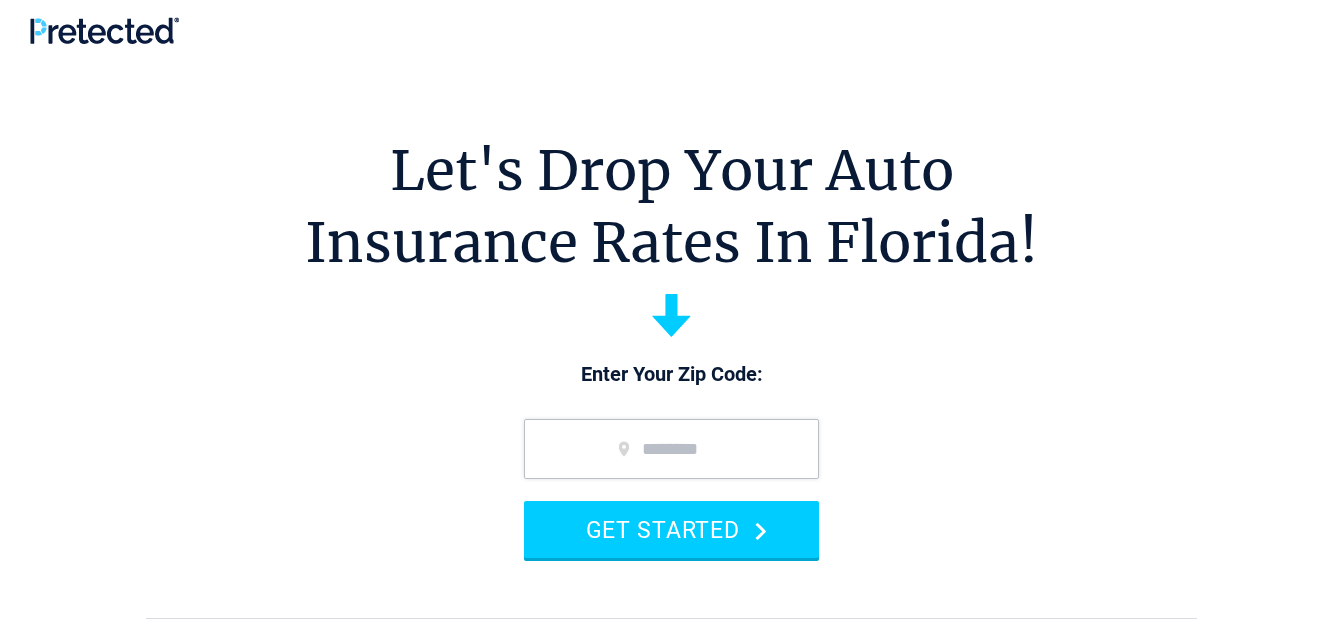 scroll, scrollTop: 0, scrollLeft: 0, axis: both 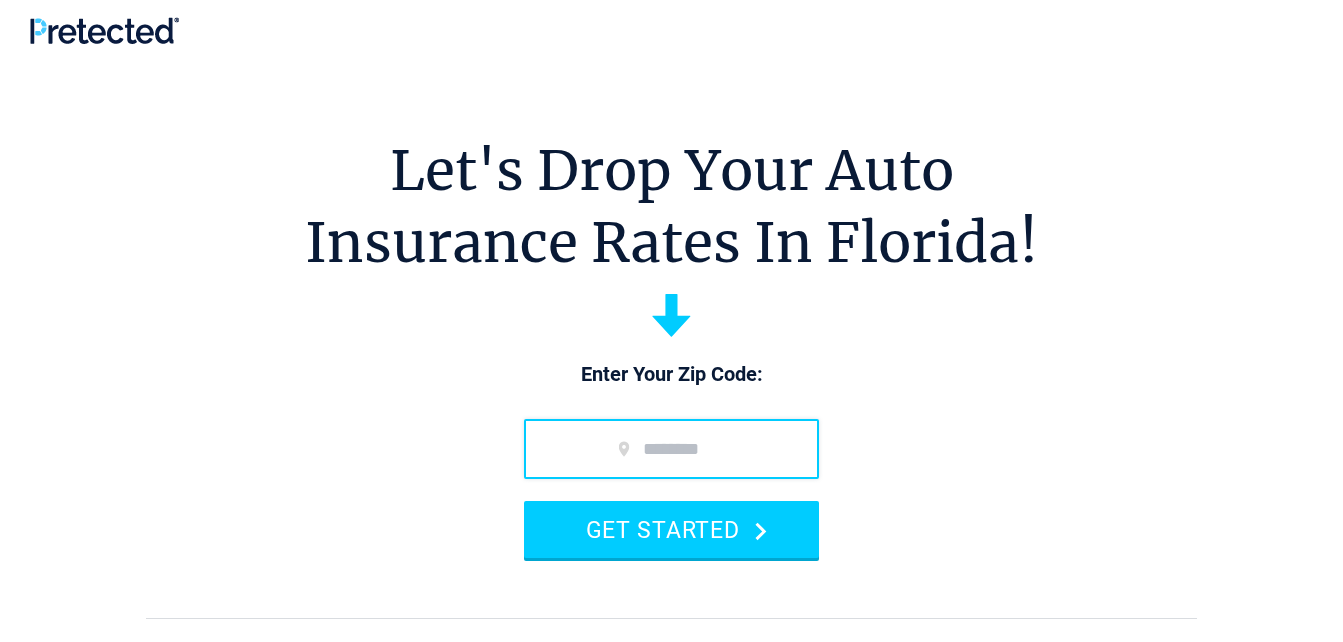 click at bounding box center [671, 449] 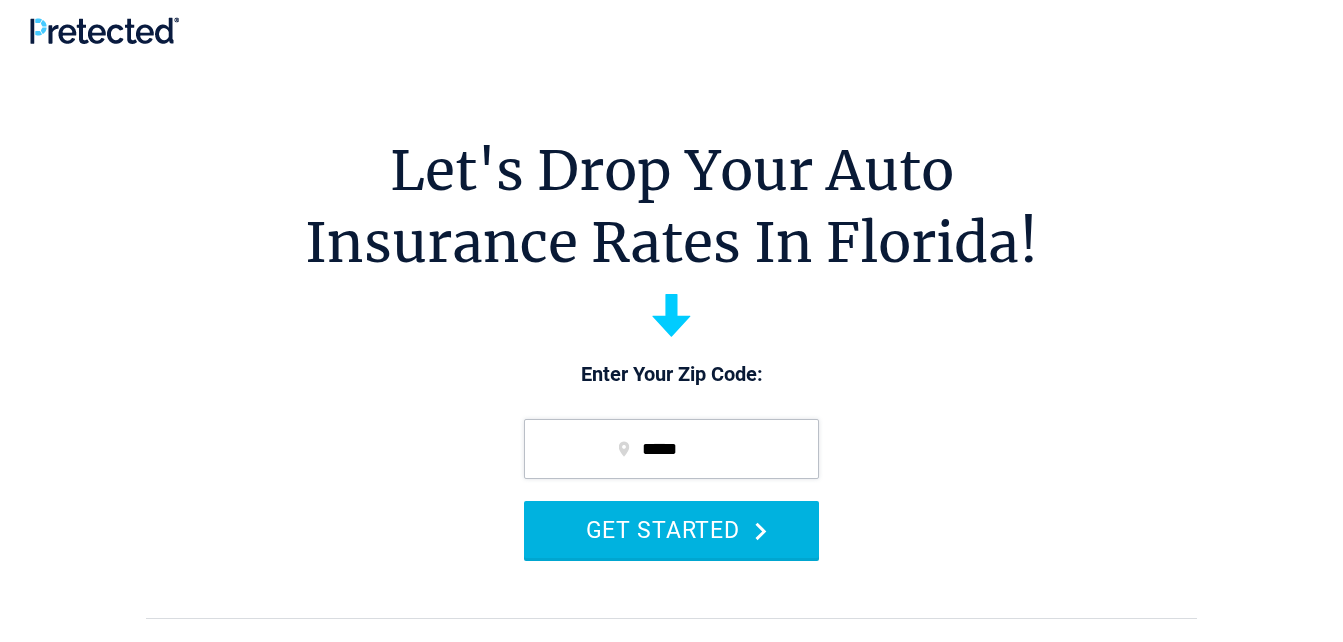 type on "*****" 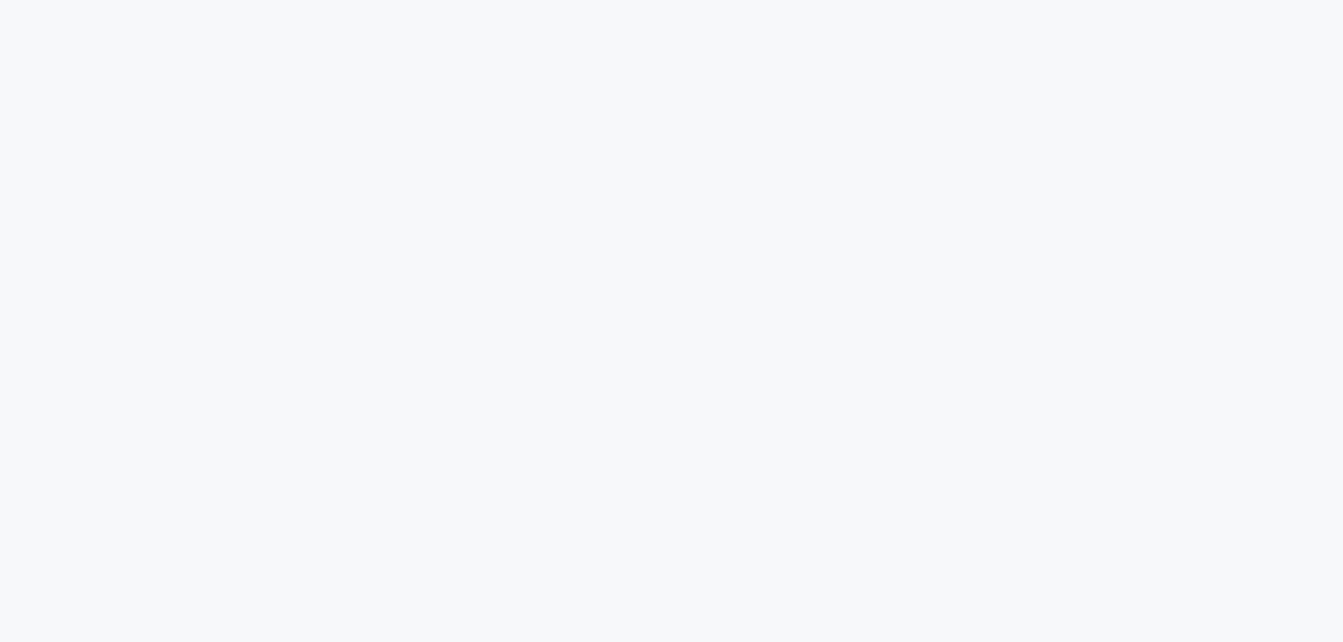 scroll, scrollTop: 0, scrollLeft: 0, axis: both 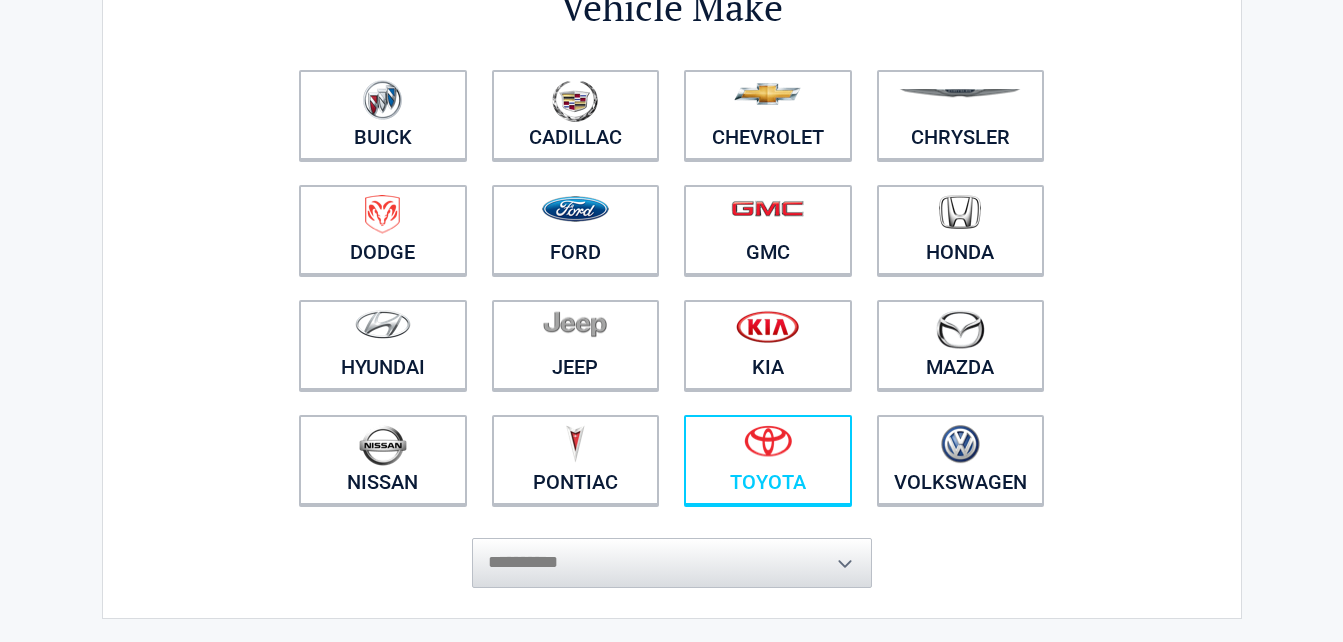 click at bounding box center (768, 447) 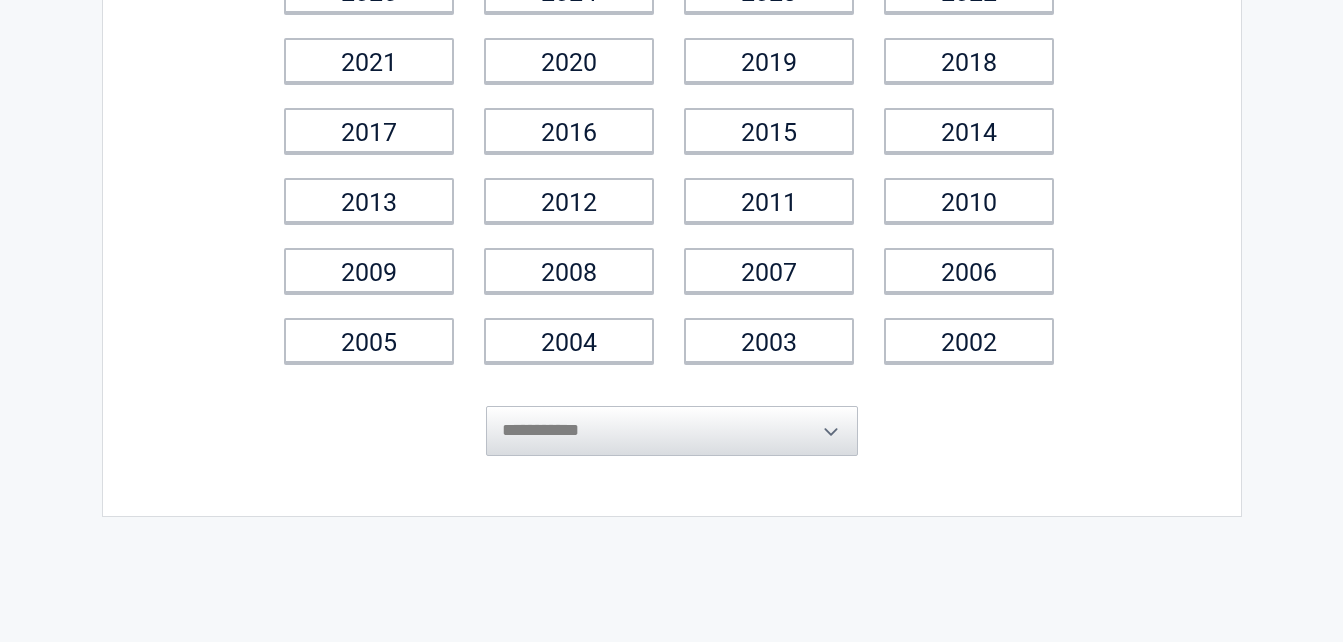 scroll, scrollTop: 300, scrollLeft: 0, axis: vertical 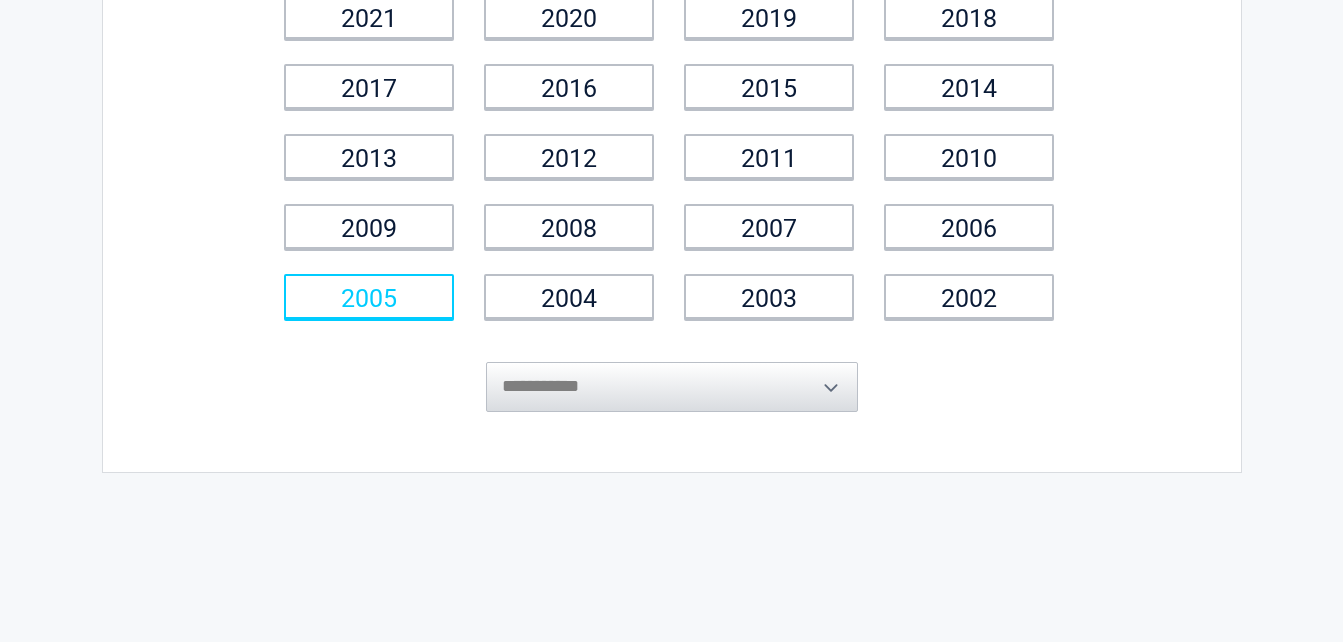 click on "2005" at bounding box center [369, 296] 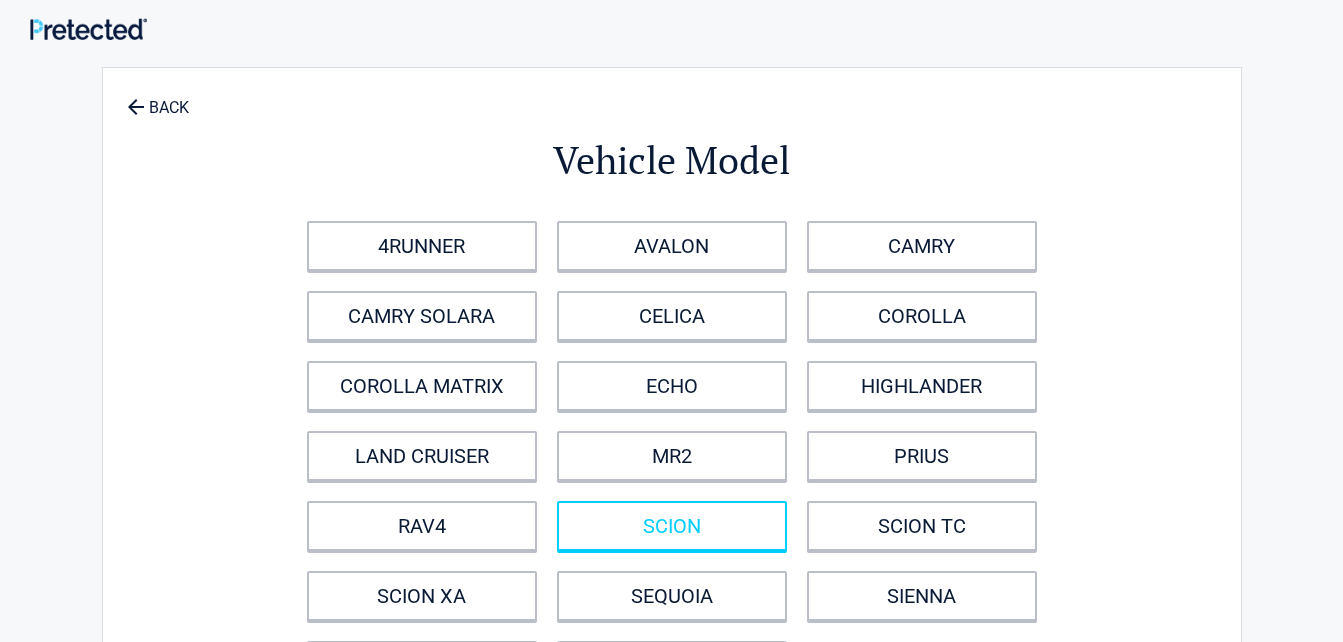 scroll, scrollTop: 0, scrollLeft: 0, axis: both 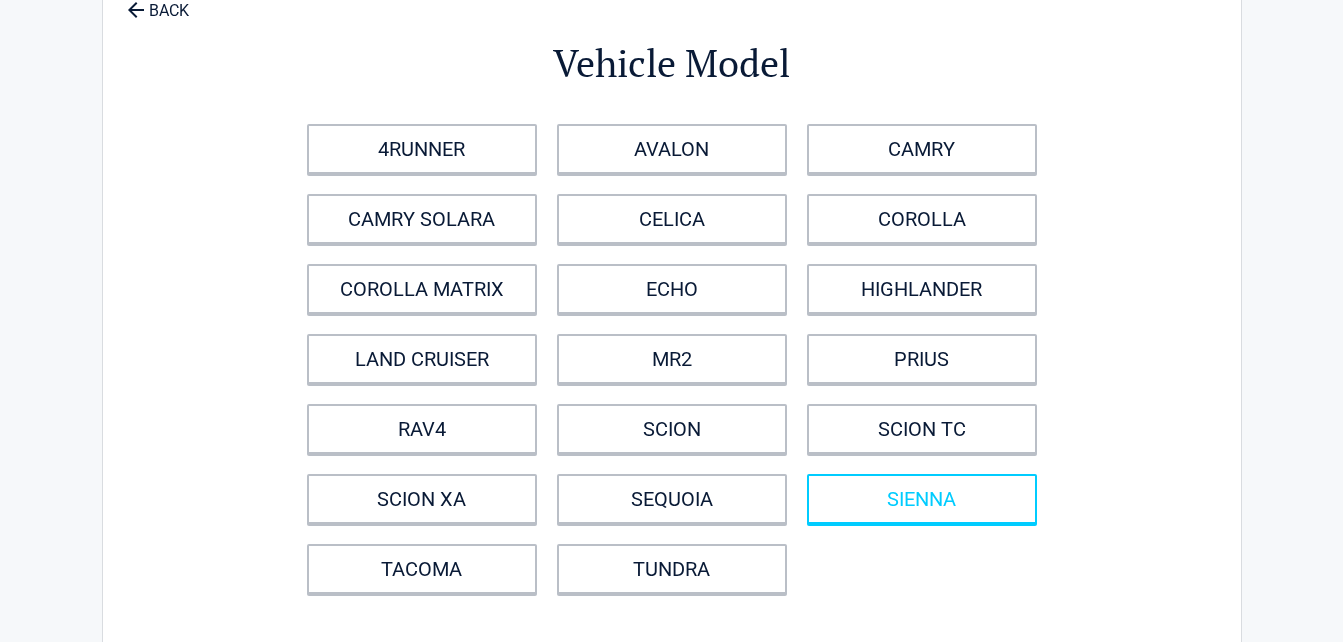 click on "SIENNA" at bounding box center [922, 499] 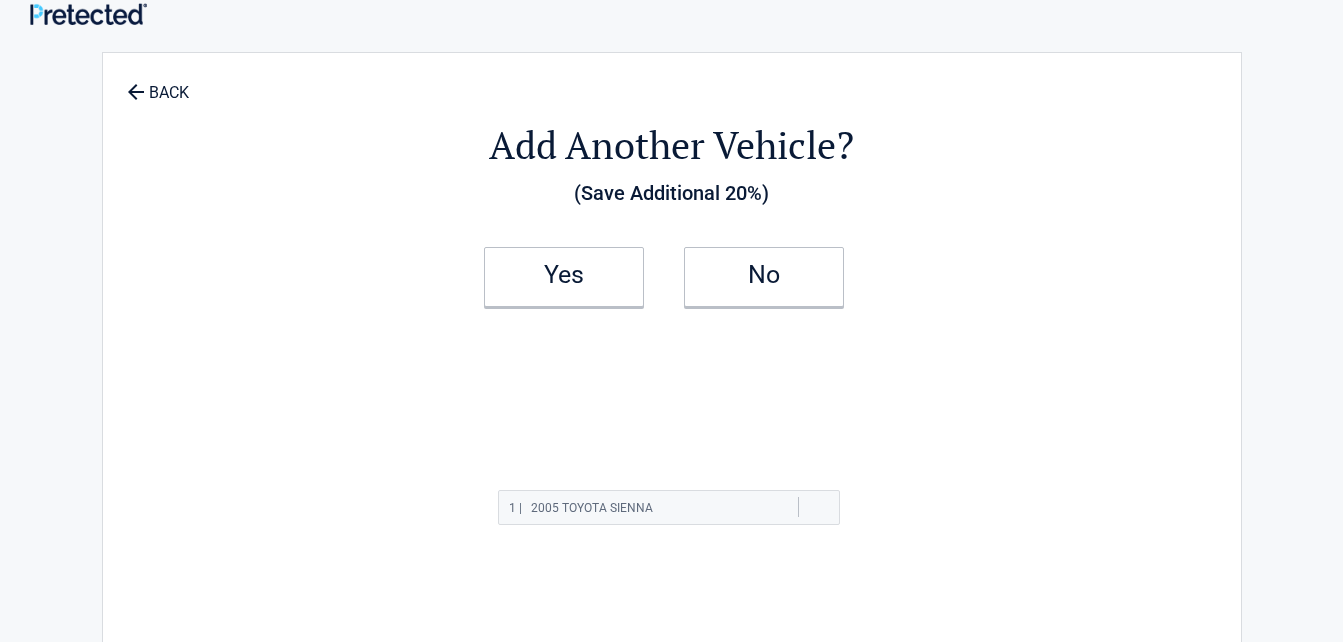 scroll, scrollTop: 0, scrollLeft: 0, axis: both 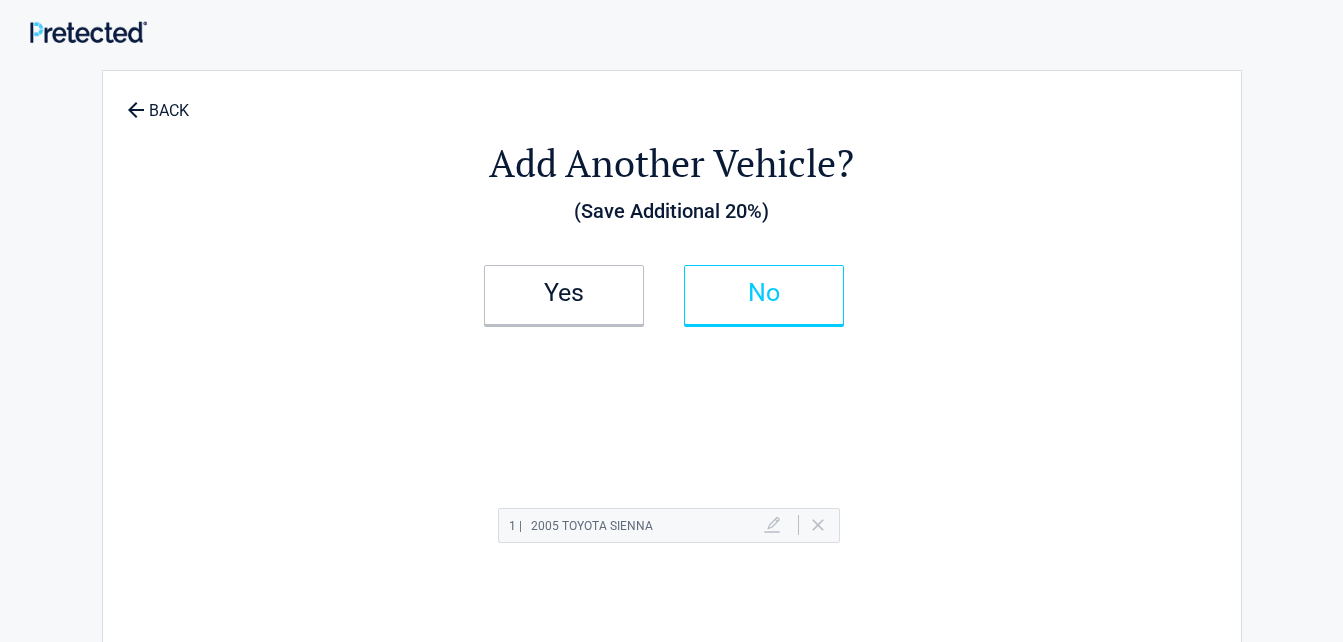 click on "No" at bounding box center (764, 293) 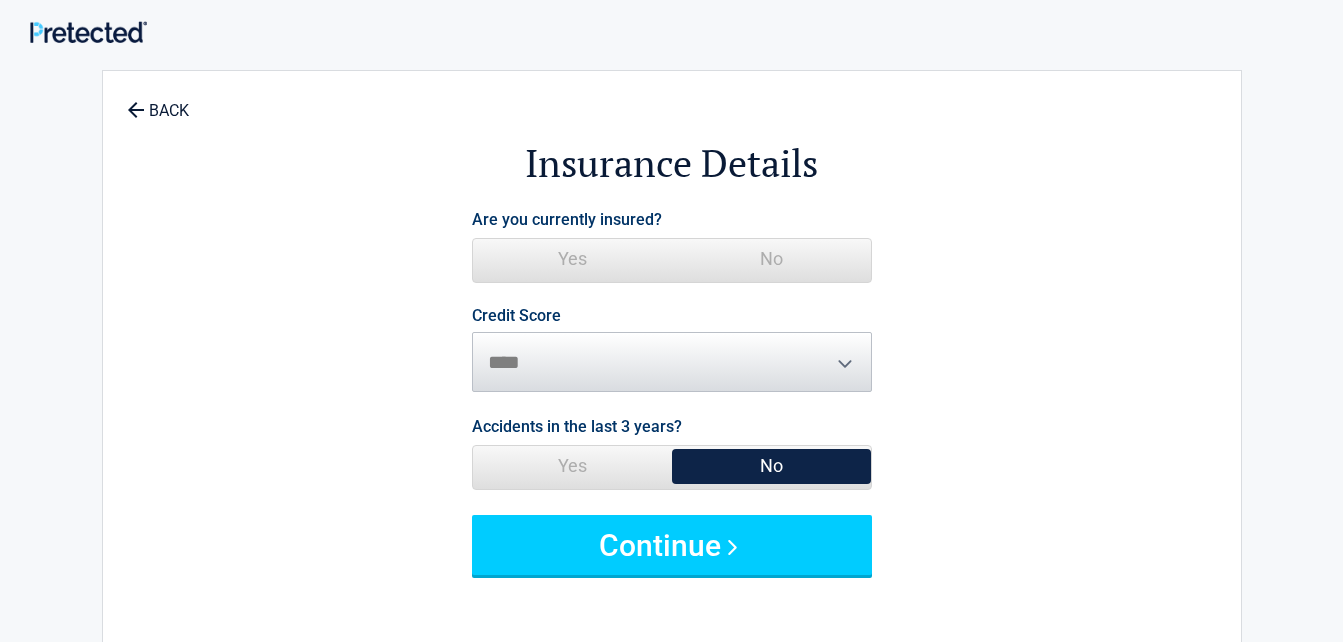 click on "No" at bounding box center (771, 259) 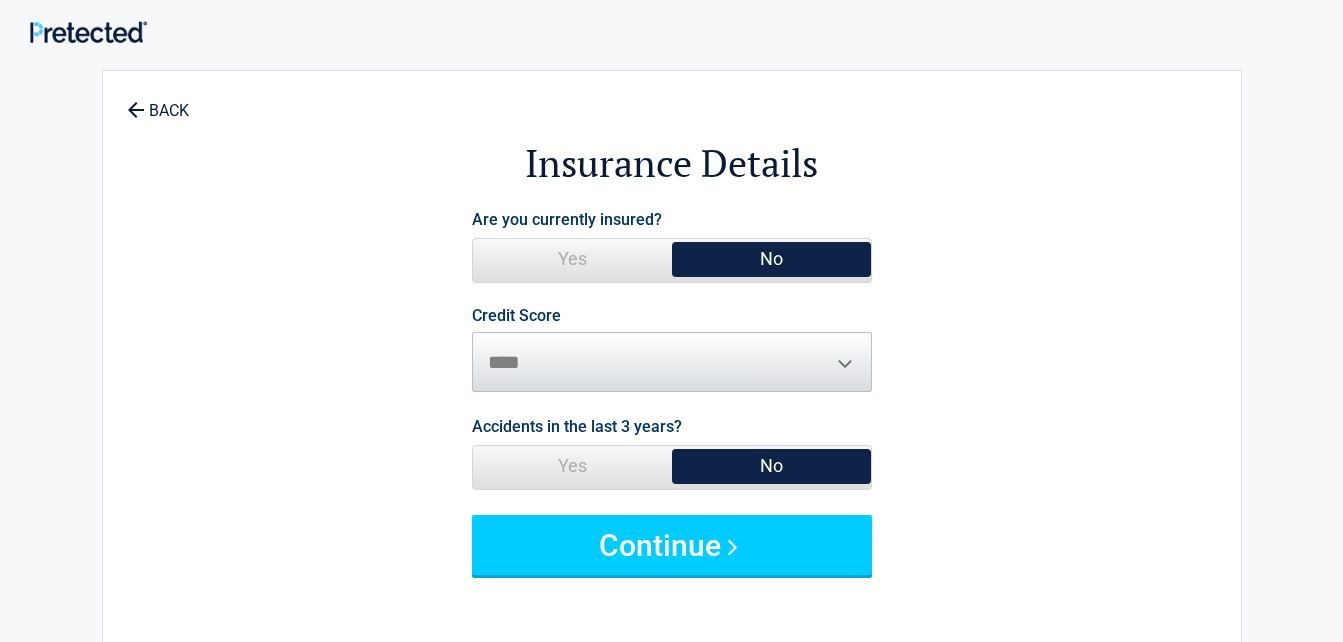 click on "Credit Score
*********
****
*******
****" at bounding box center (672, 350) 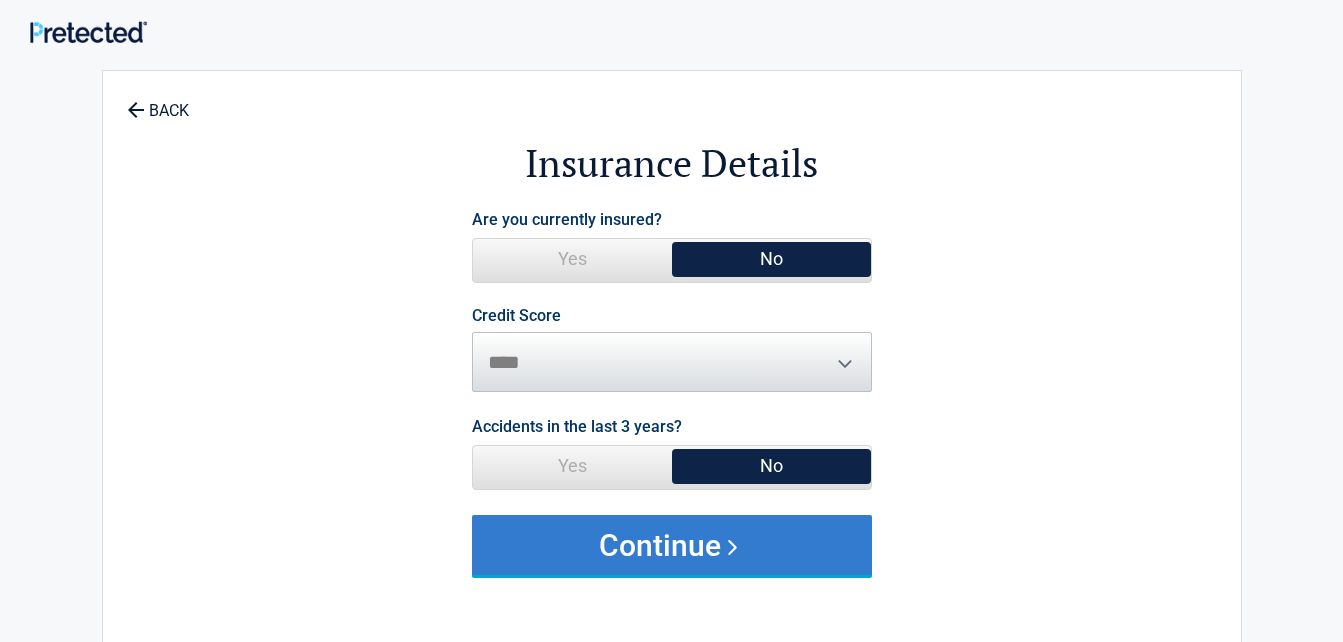 click on "Continue" at bounding box center [672, 545] 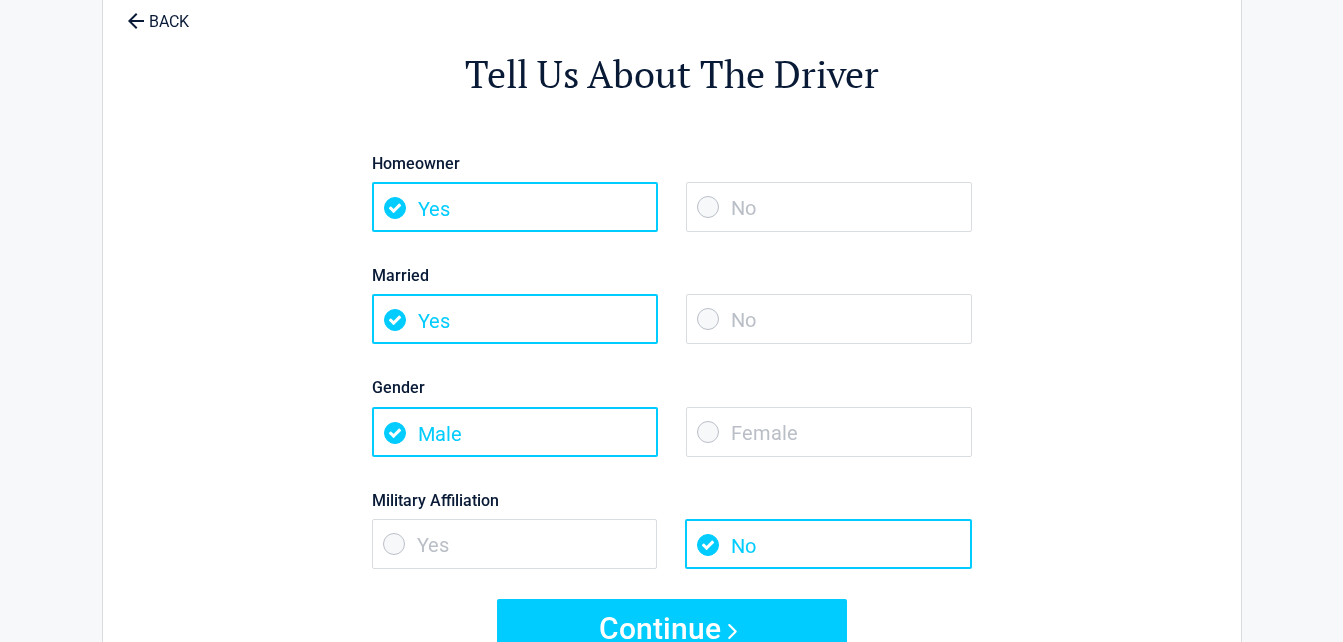 scroll, scrollTop: 100, scrollLeft: 0, axis: vertical 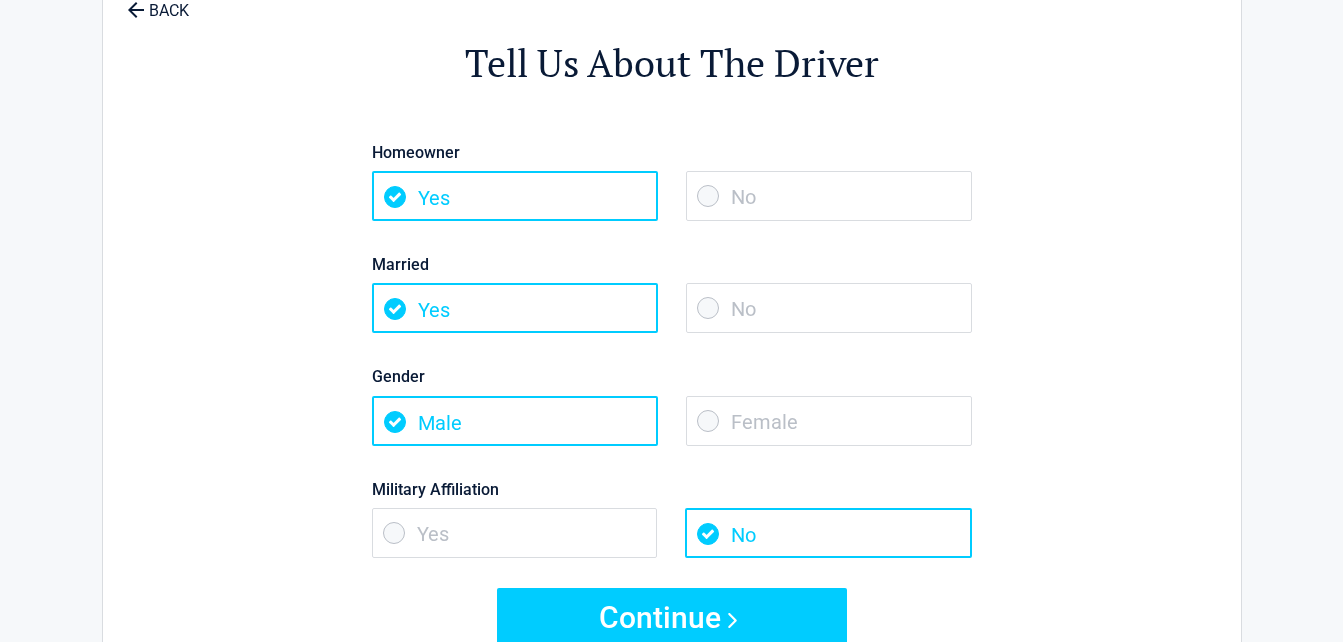 click on "No" at bounding box center (829, 196) 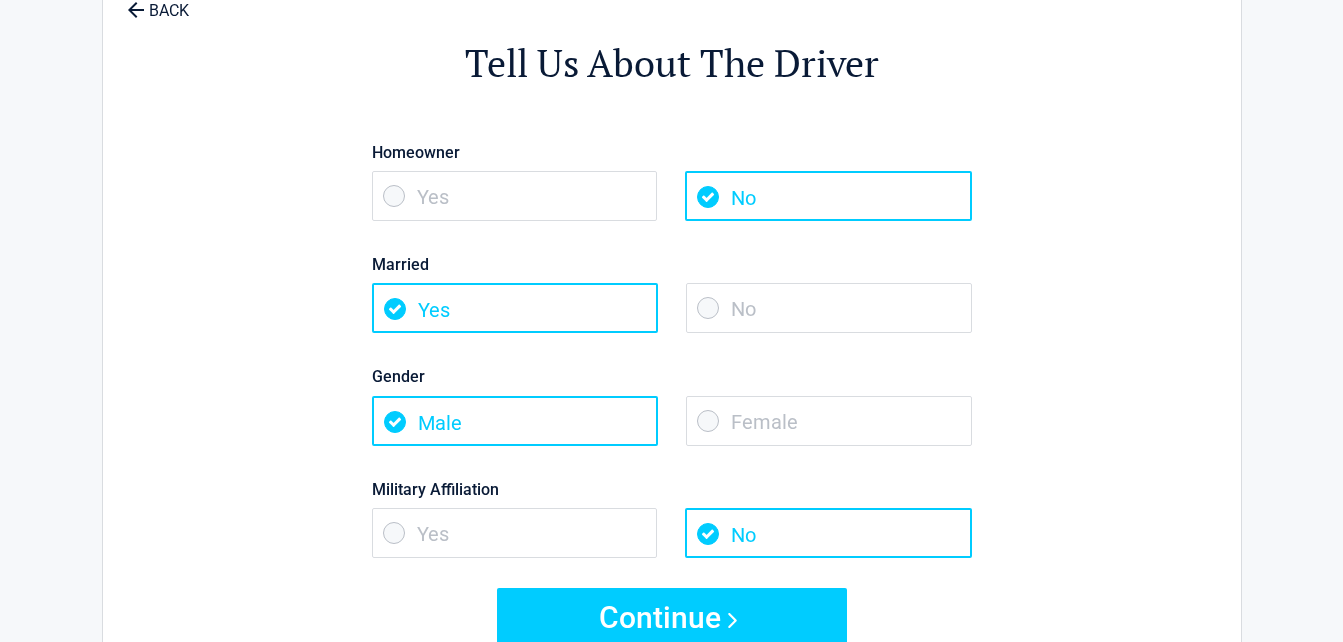 click on "No" at bounding box center (829, 308) 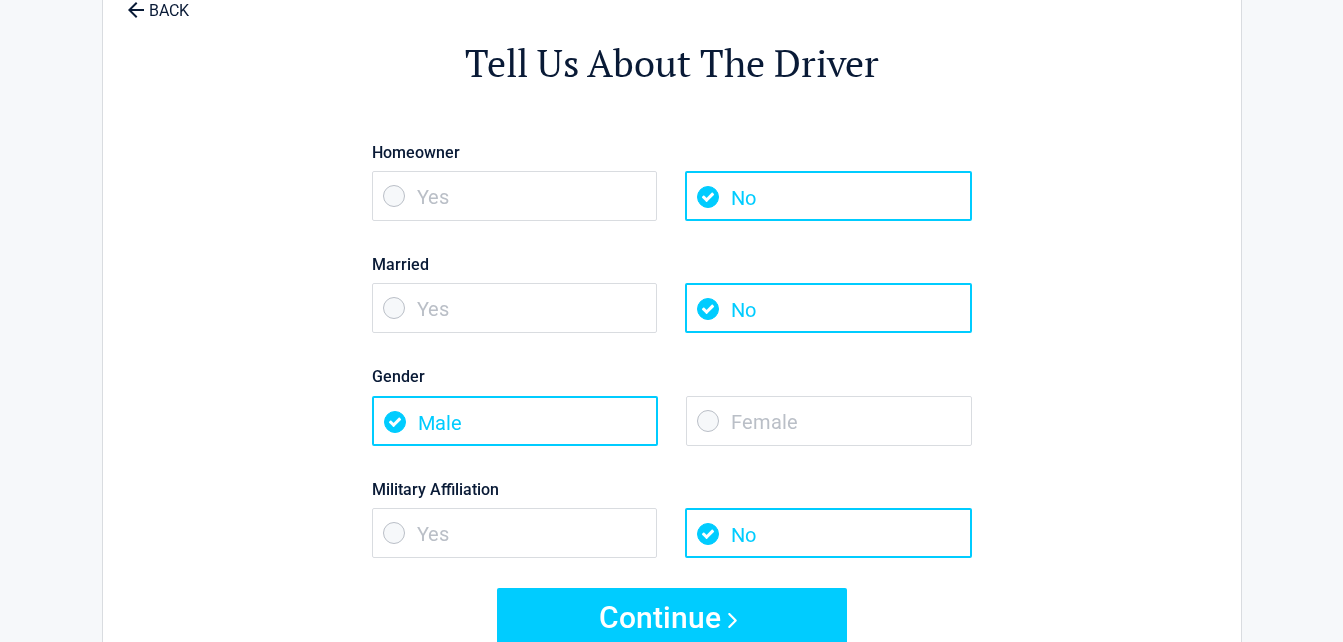 click on "Female" at bounding box center (829, 421) 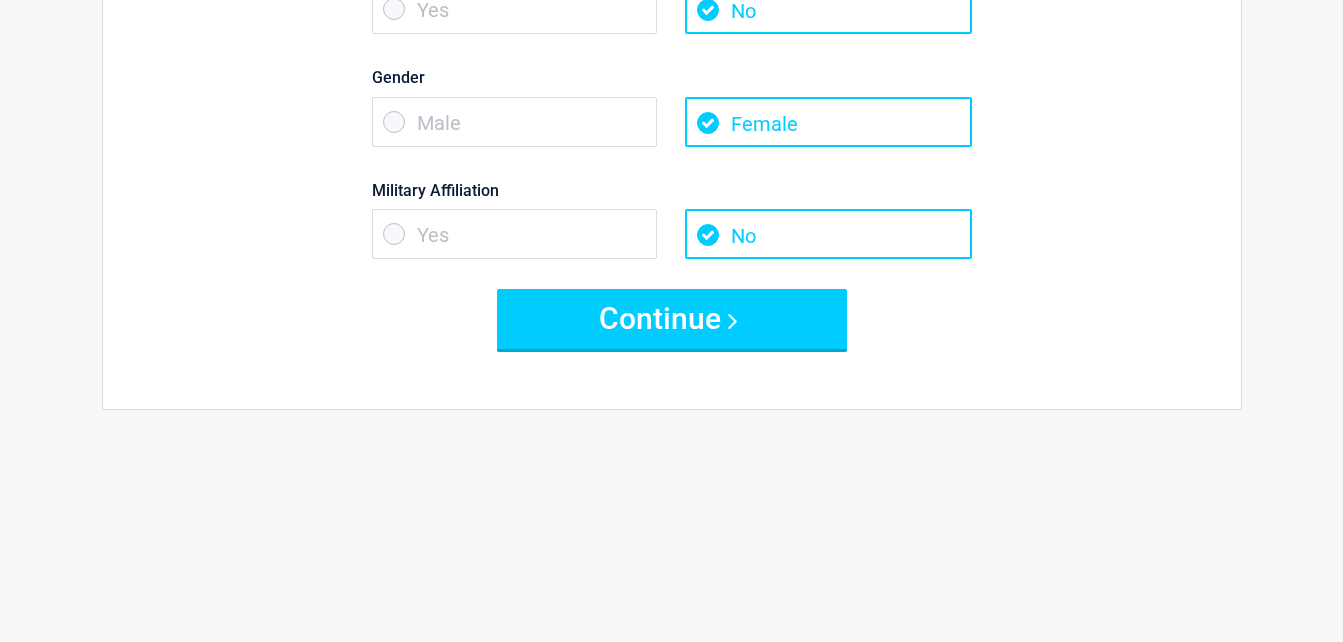 scroll, scrollTop: 400, scrollLeft: 0, axis: vertical 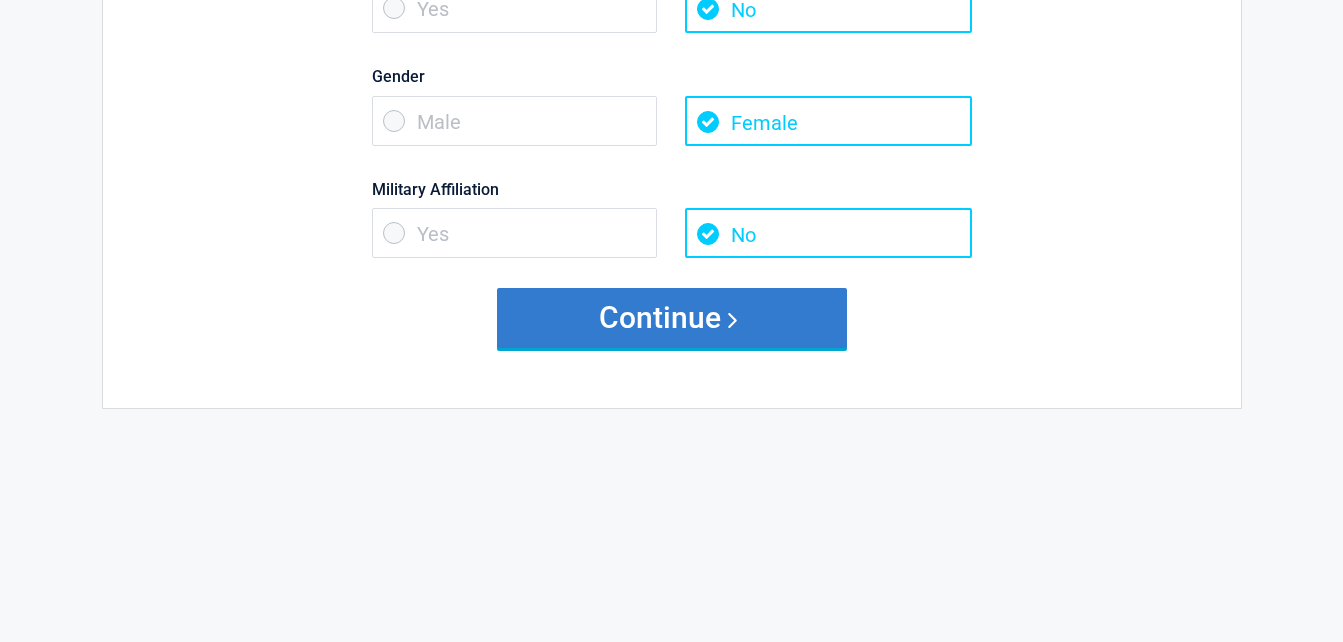 click on "Continue" at bounding box center [672, 318] 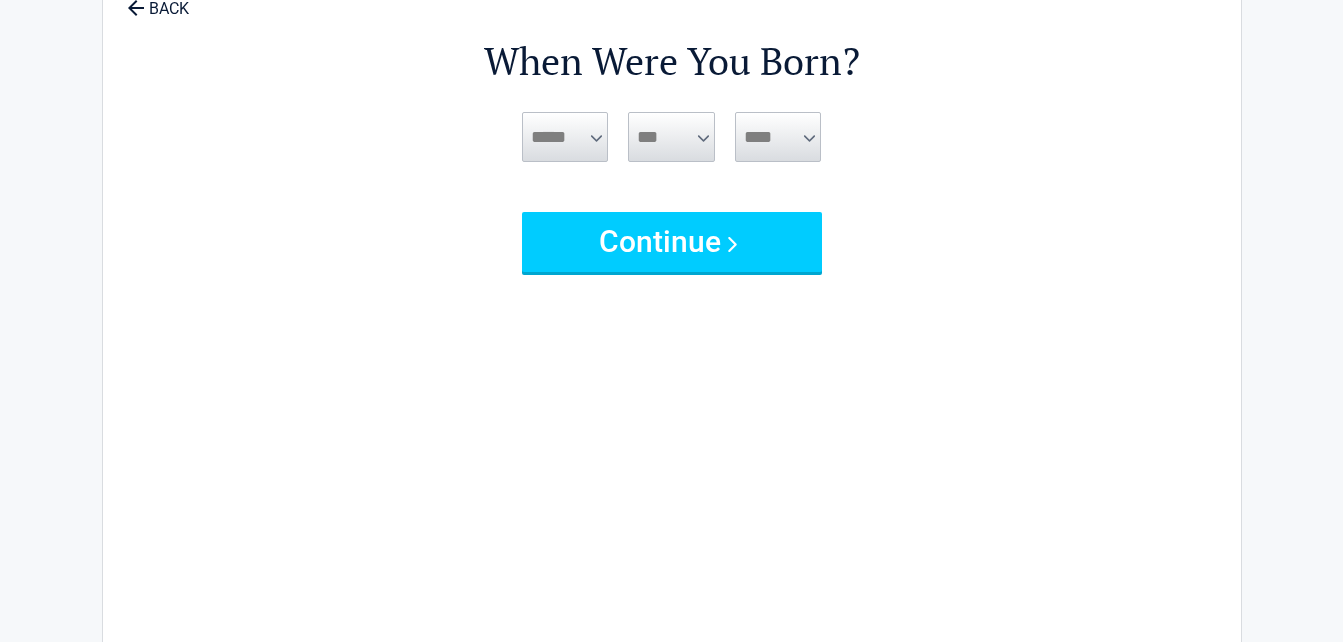 scroll, scrollTop: 0, scrollLeft: 0, axis: both 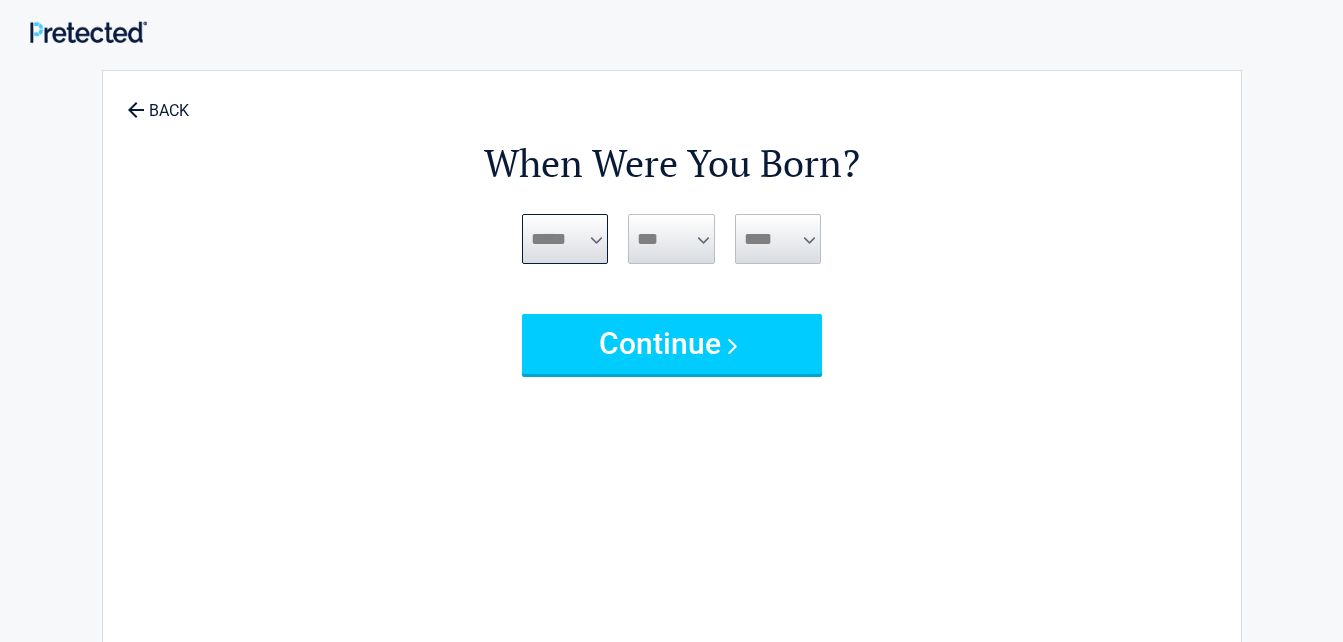 click on "*****
***
***
***
***
***
***
***
***
***
***
***
***" at bounding box center (565, 239) 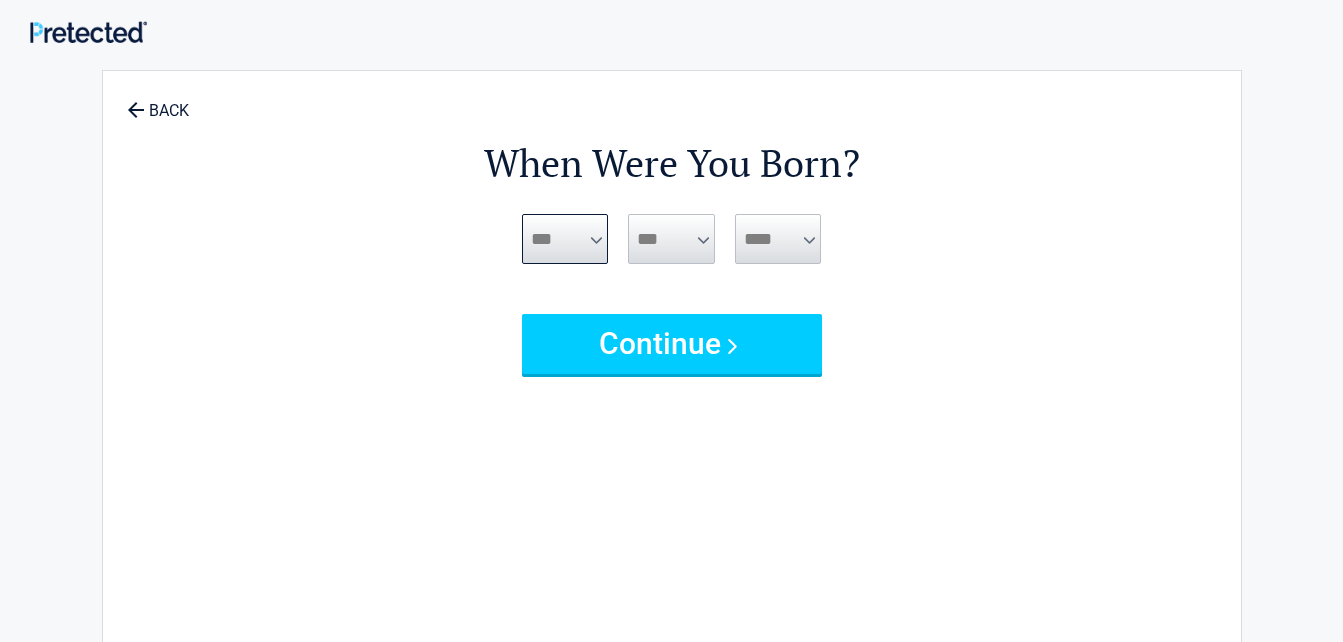click on "*****
***
***
***
***
***
***
***
***
***
***
***
***" at bounding box center (565, 239) 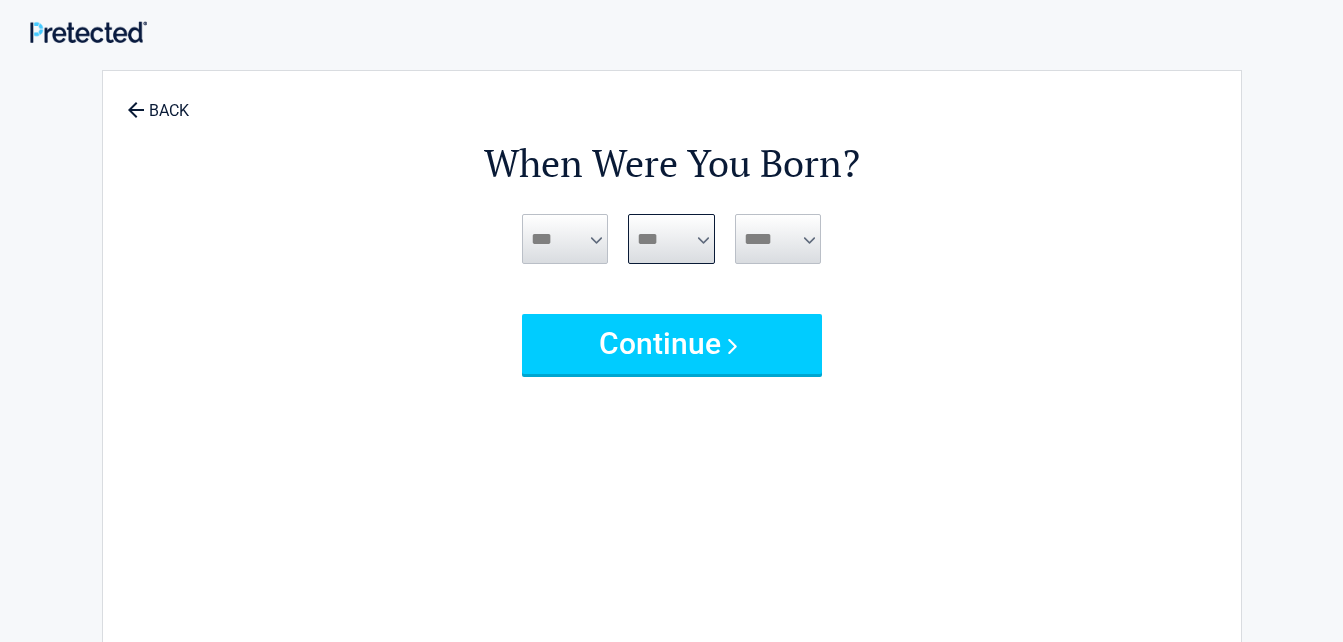 drag, startPoint x: 655, startPoint y: 231, endPoint x: 650, endPoint y: 244, distance: 13.928389 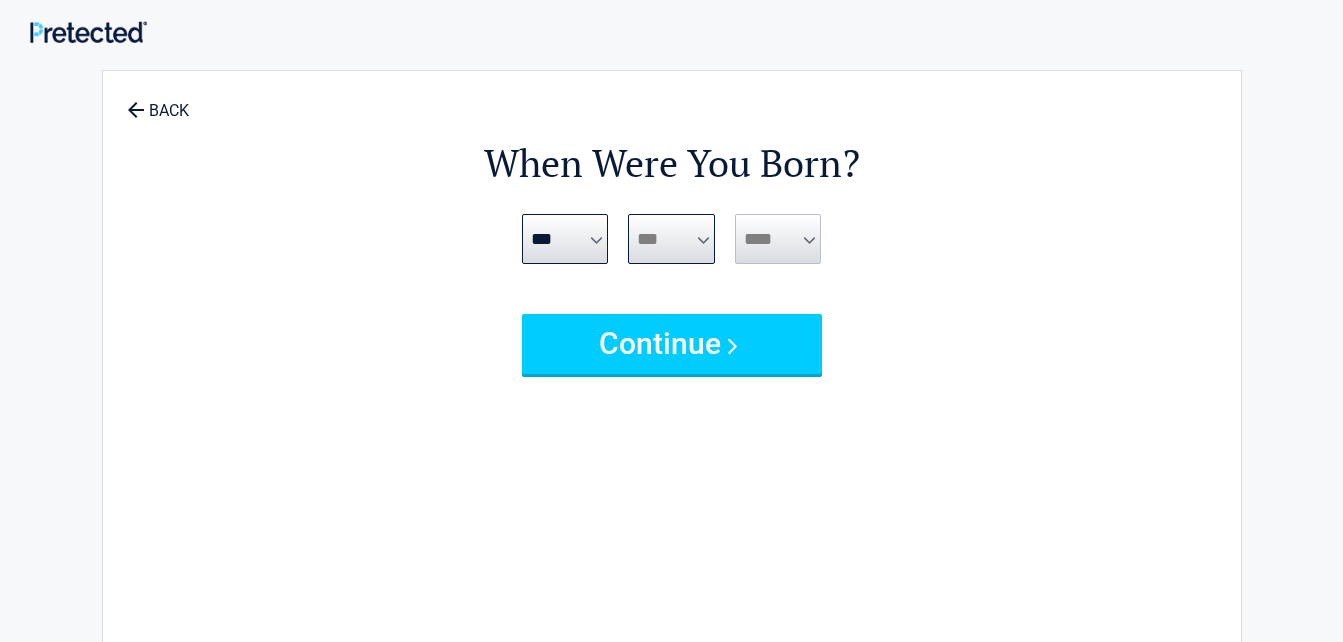 select on "**" 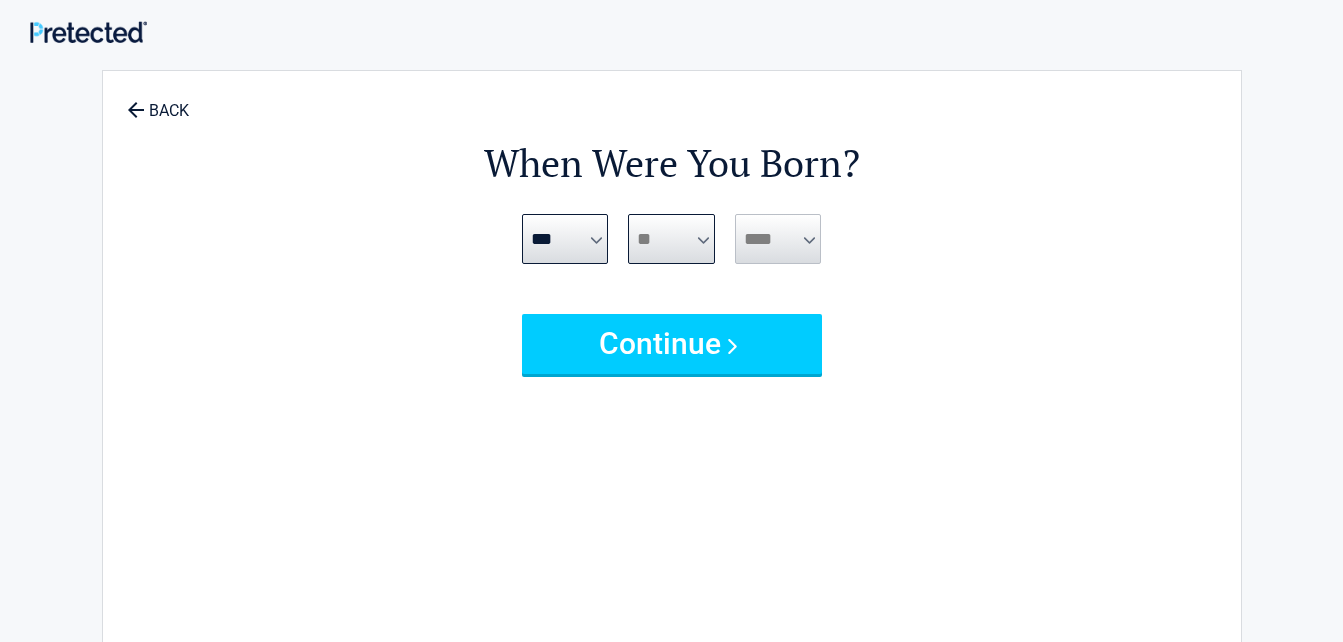 click on "*** * * * * * * * * * ** ** ** ** ** ** ** ** ** ** ** ** ** ** ** ** ** ** ** ** ** **" at bounding box center [671, 239] 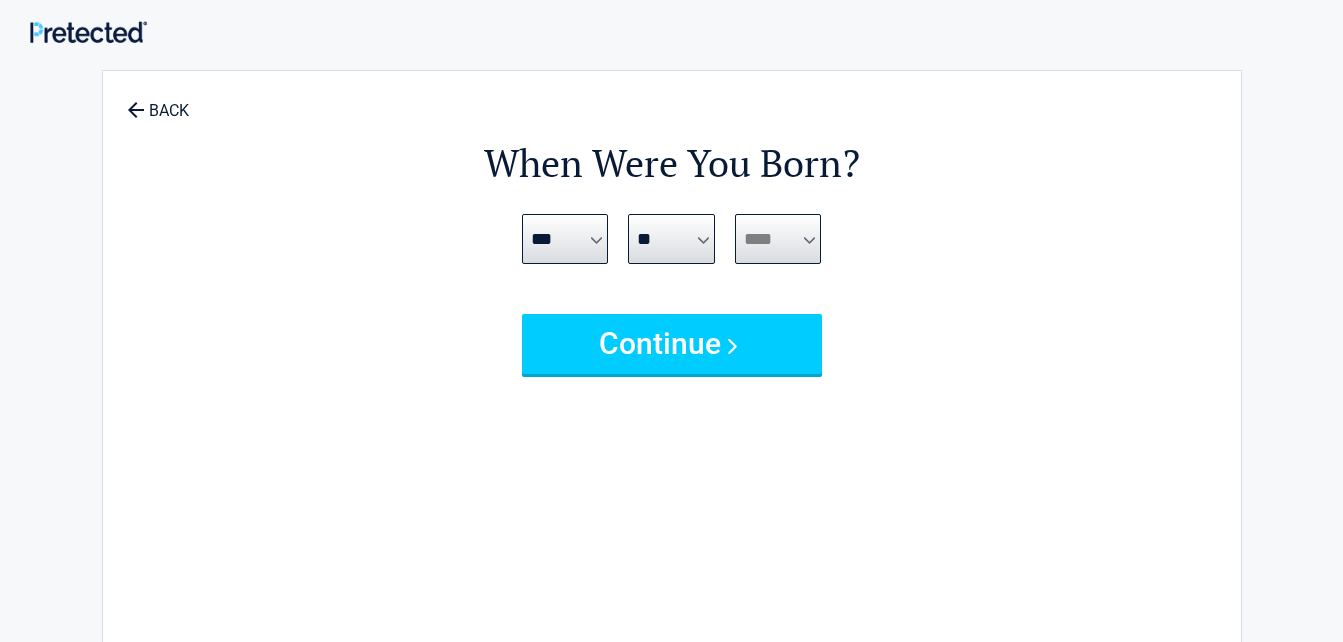 click on "****
****
****
****
****
****
****
****
****
****
****
****
****
****
****
****
****
****
****
****
****
****
****
****
****
****
****
****
****
****
****
****
****
****
****
****
****
****
****
****
****
****
****
****
****
****
****
****
****
****
****
****
****
****
****
****
****
****
****
****
****
****
****
****" at bounding box center [778, 239] 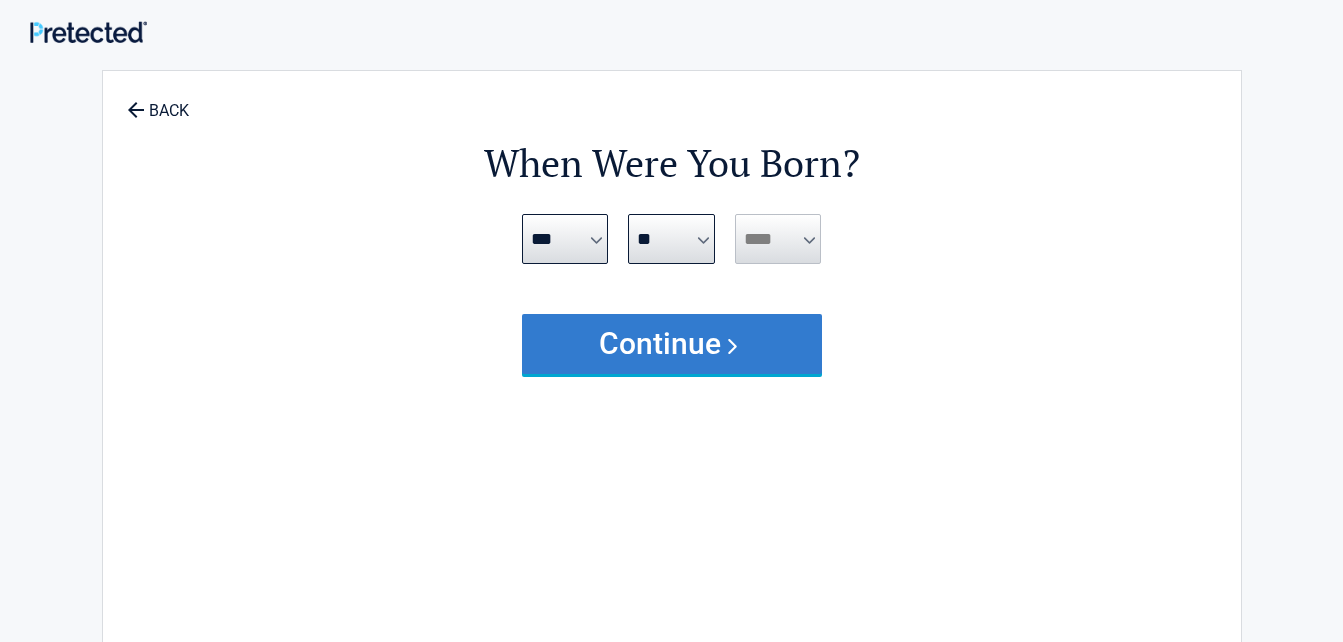 click on "Continue" at bounding box center (672, 344) 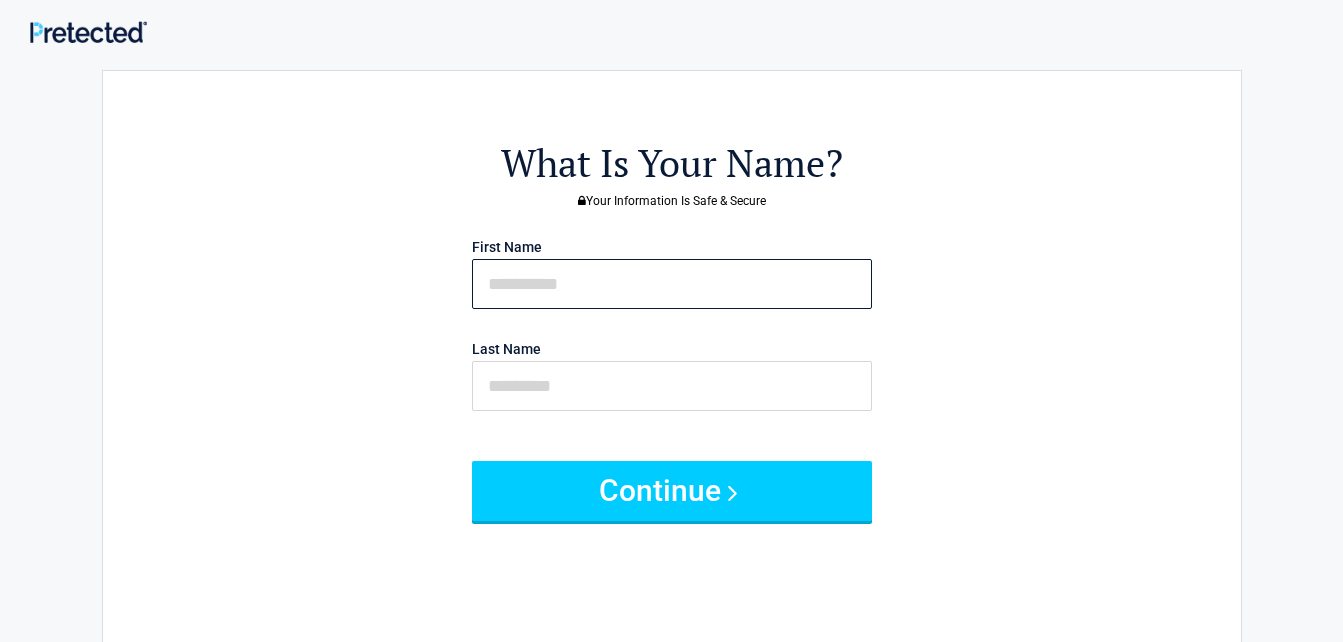 click at bounding box center (672, 284) 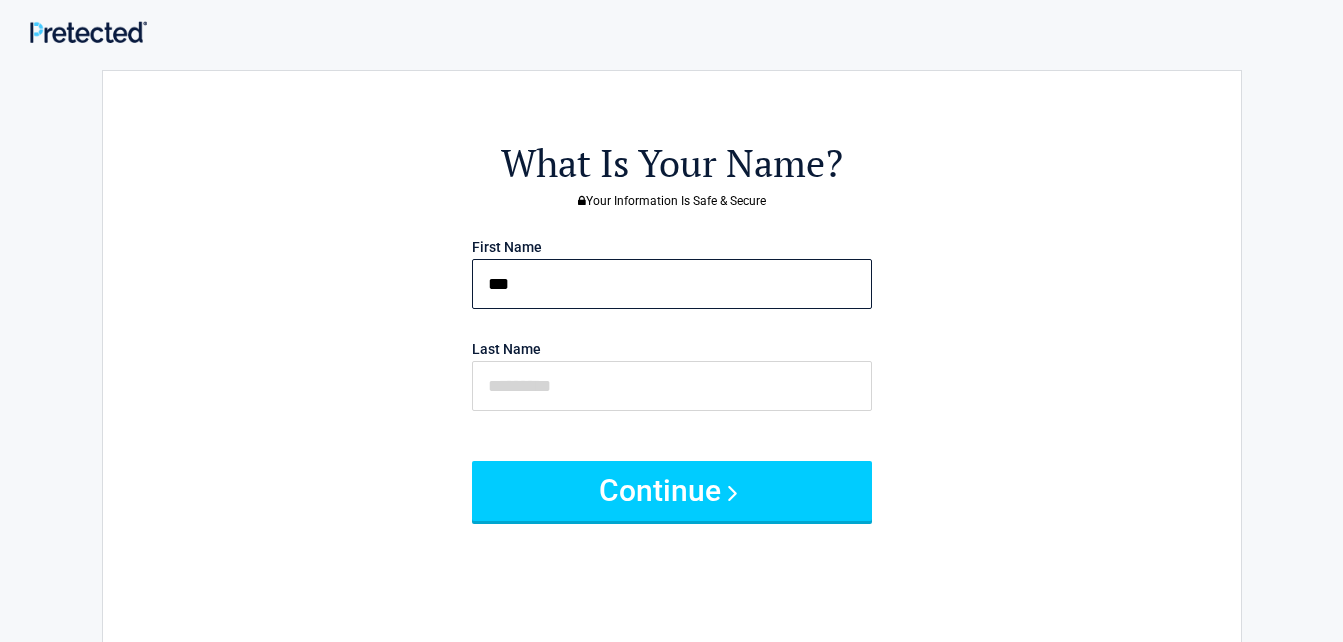 type on "***" 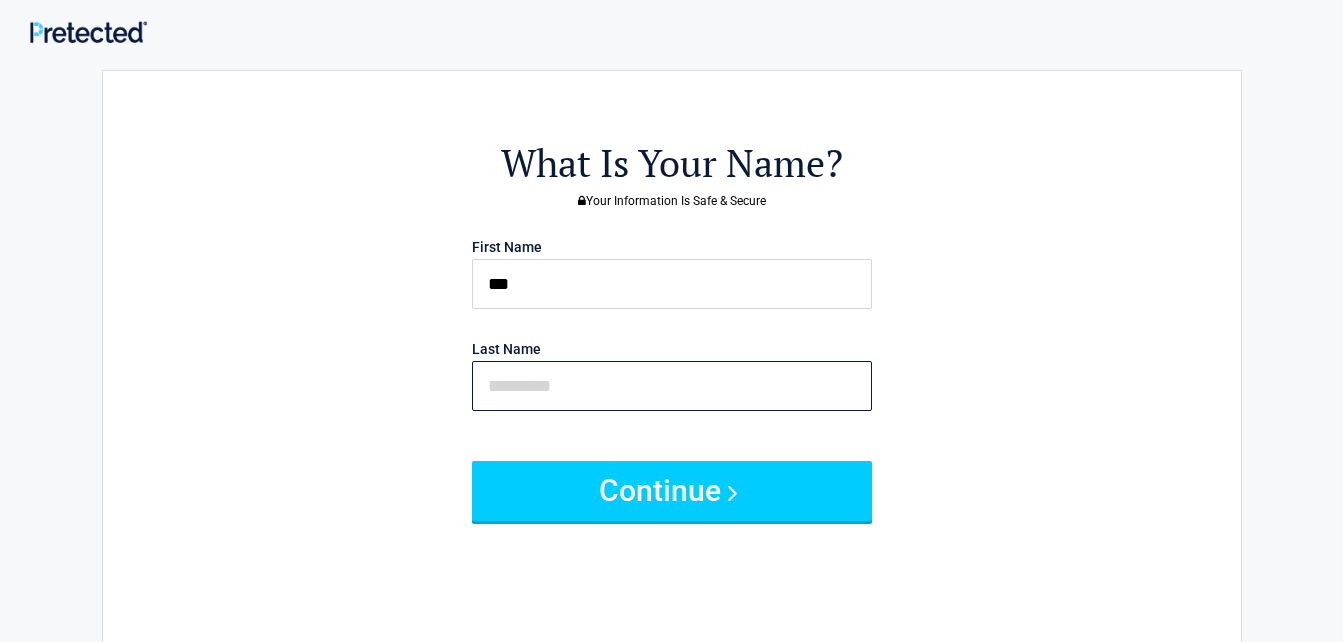 click at bounding box center [672, 386] 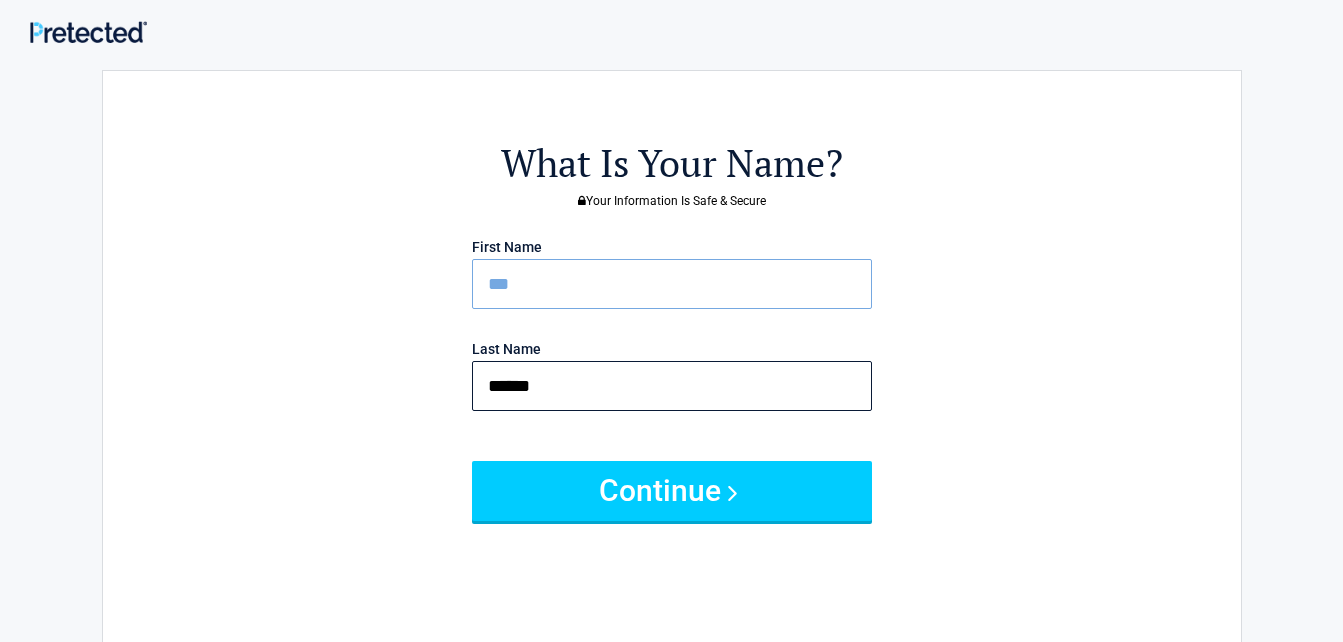 type on "******" 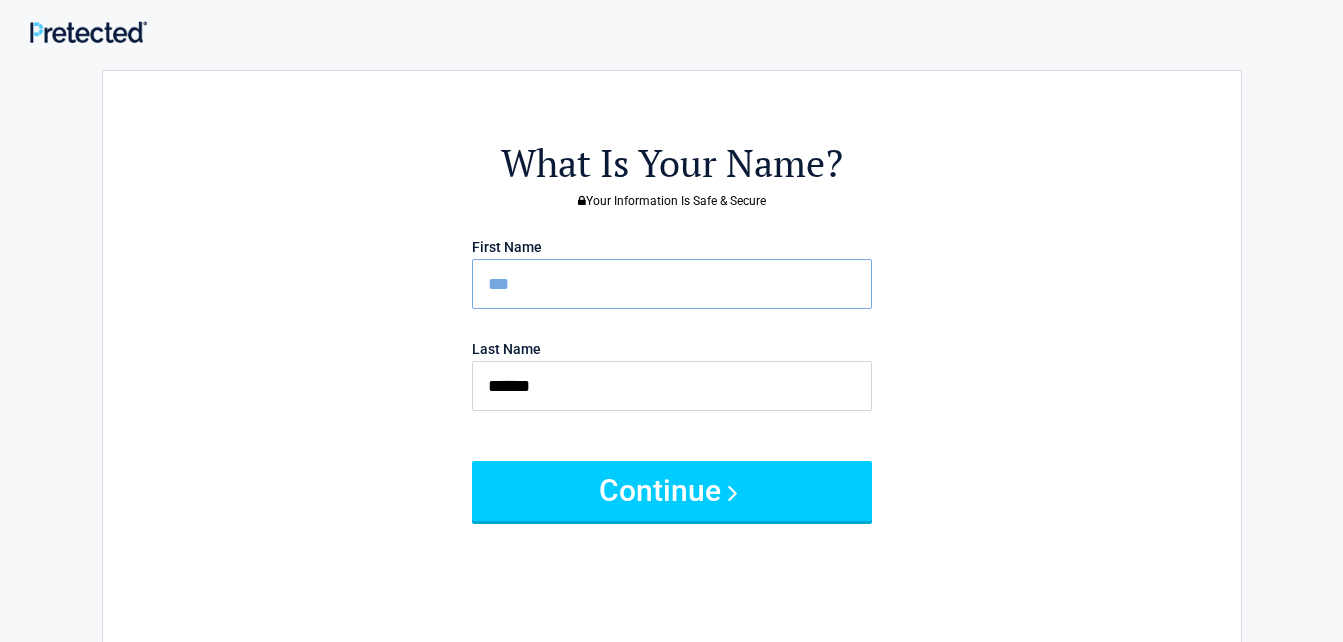 click on "What Is Your Name?
Your Information Is Safe & Secure
First Name
***
Last Name
******
Continue" at bounding box center (672, 419) 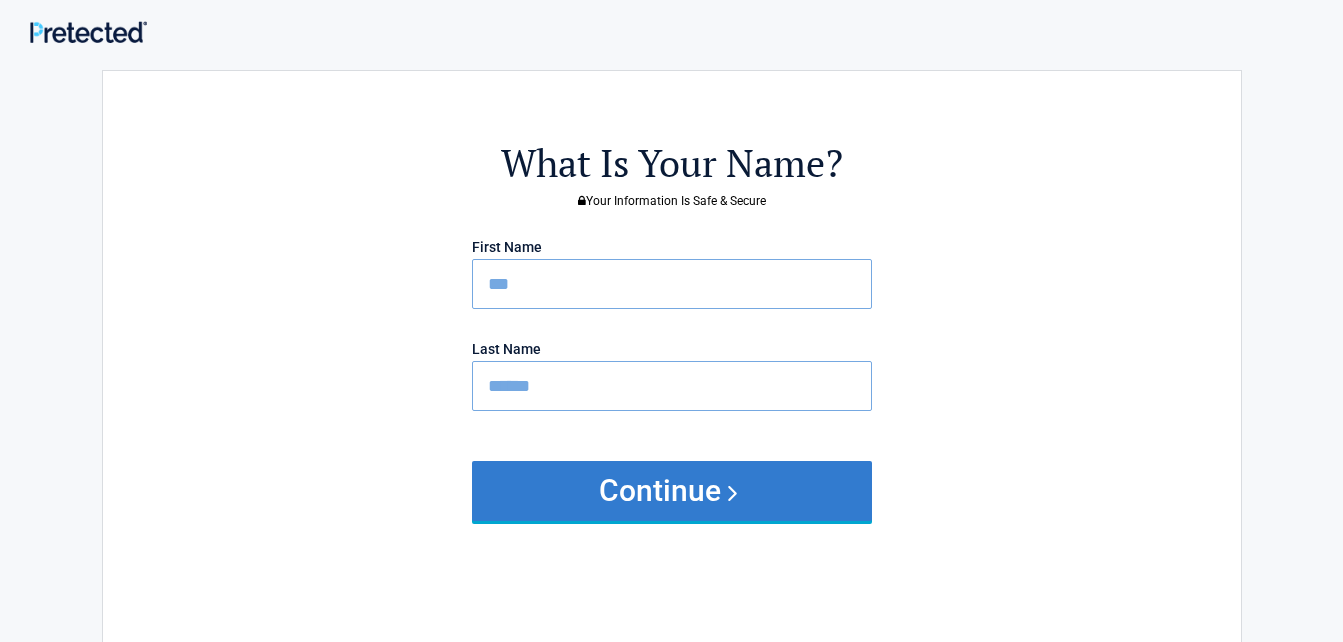 click on "Continue" at bounding box center (672, 491) 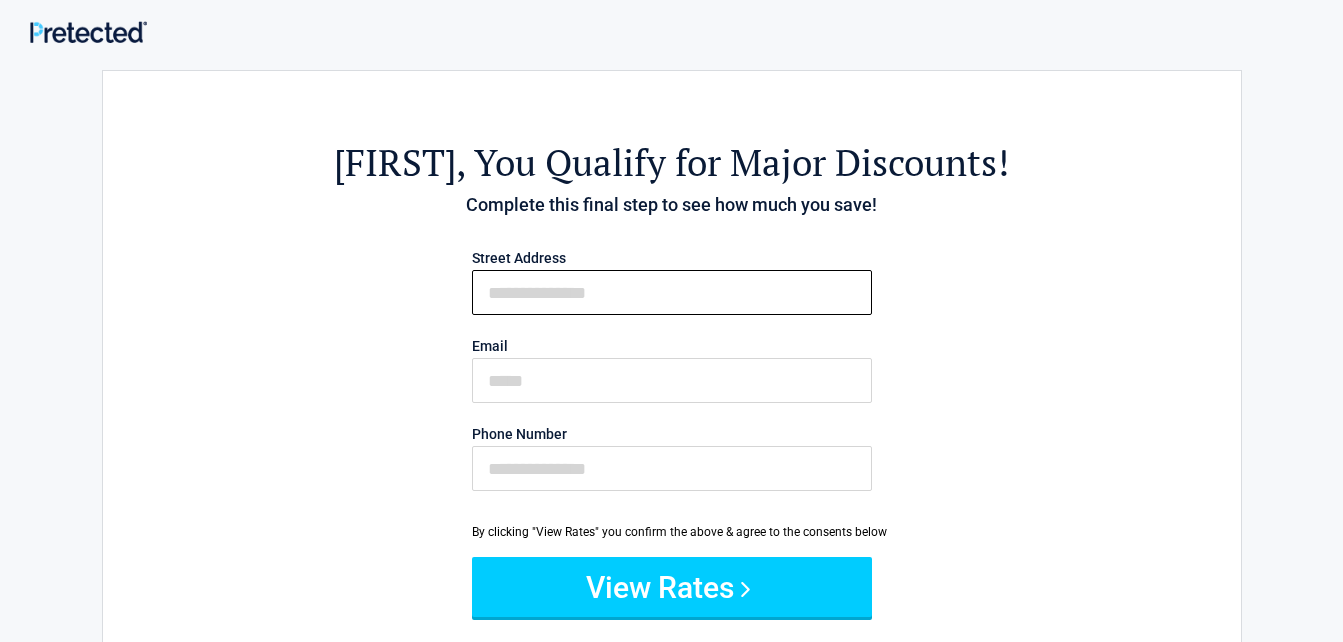 click on "First Name" at bounding box center [672, 292] 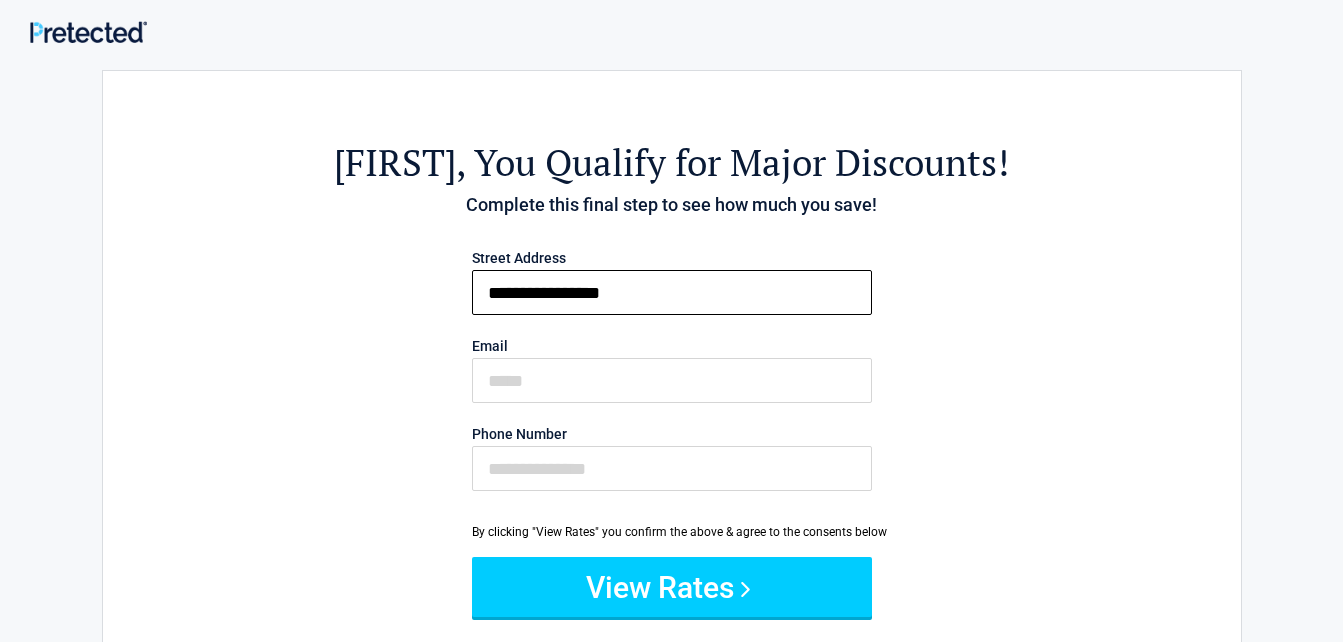 type on "**********" 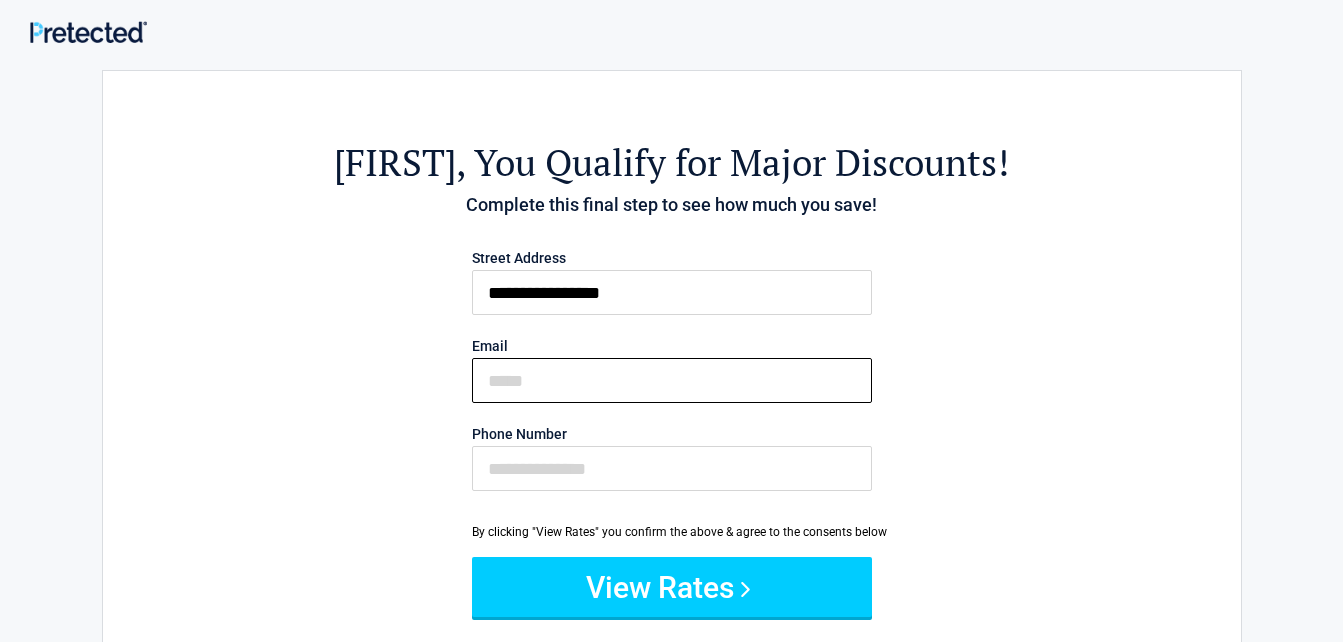 click on "Email" at bounding box center [672, 380] 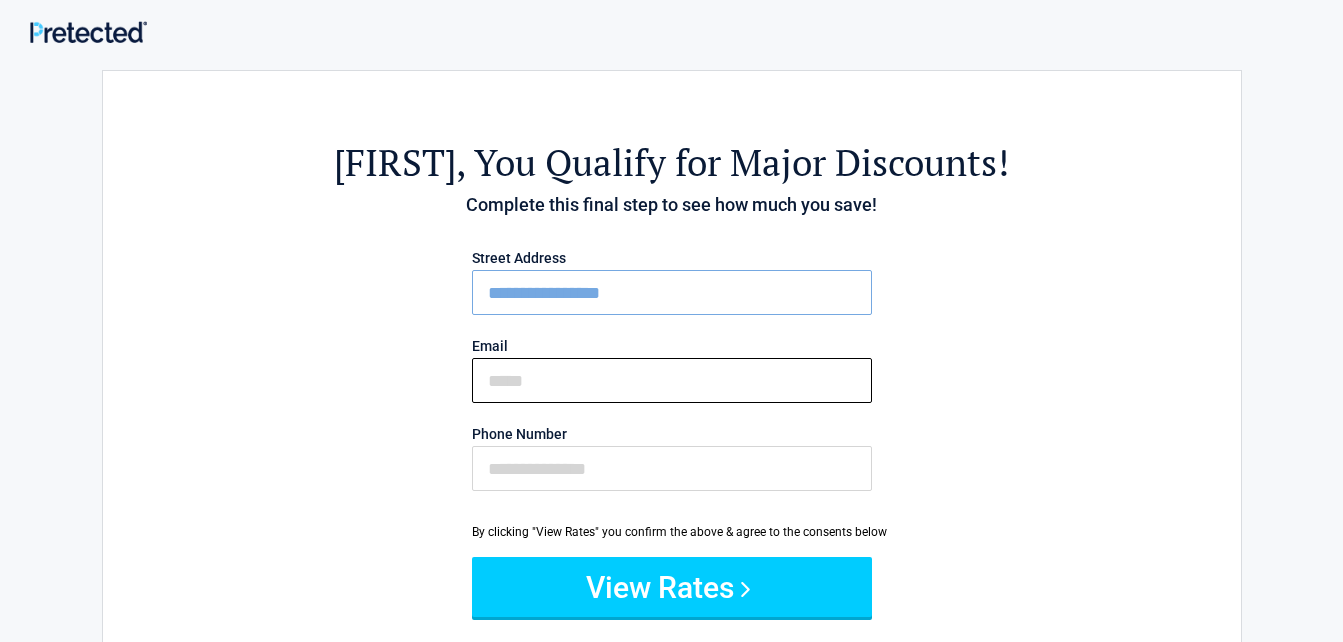 click on "Email" at bounding box center (672, 380) 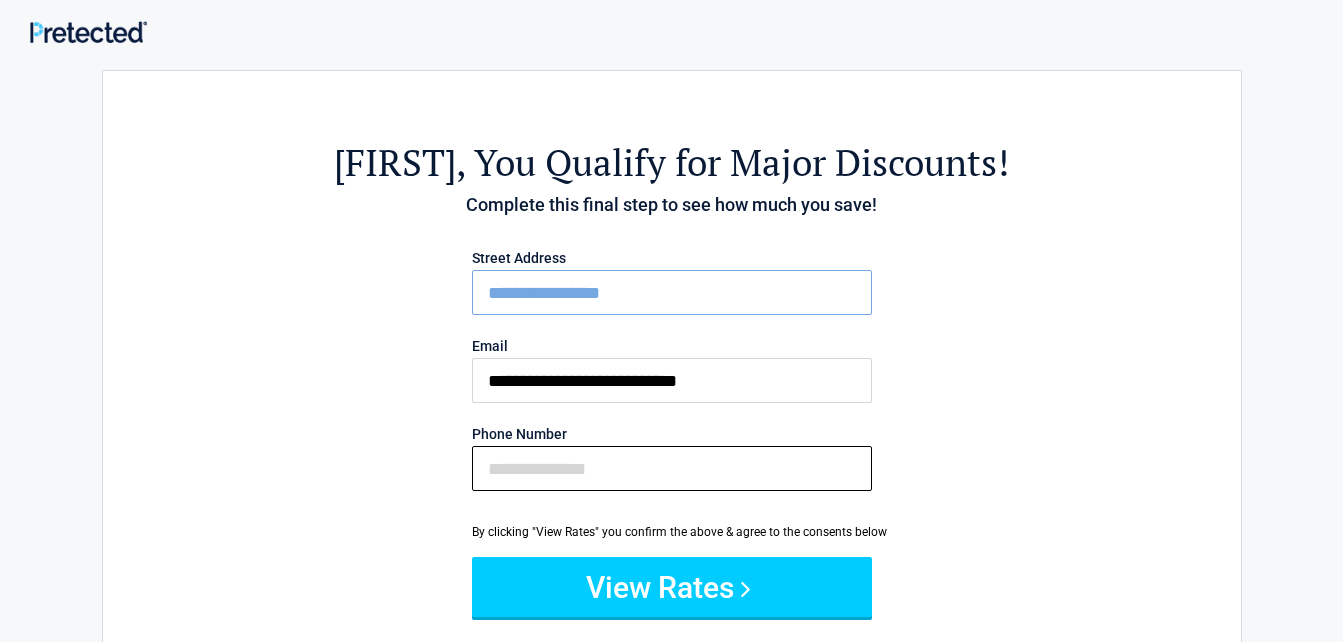 type on "**********" 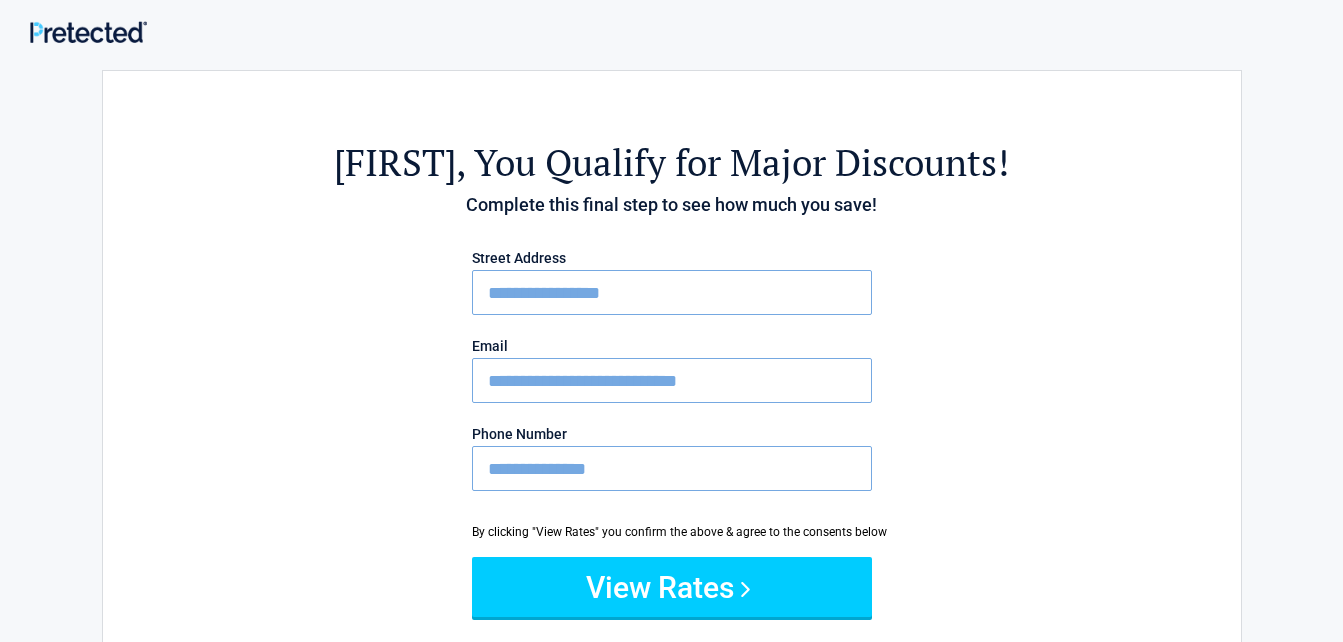 type on "**********" 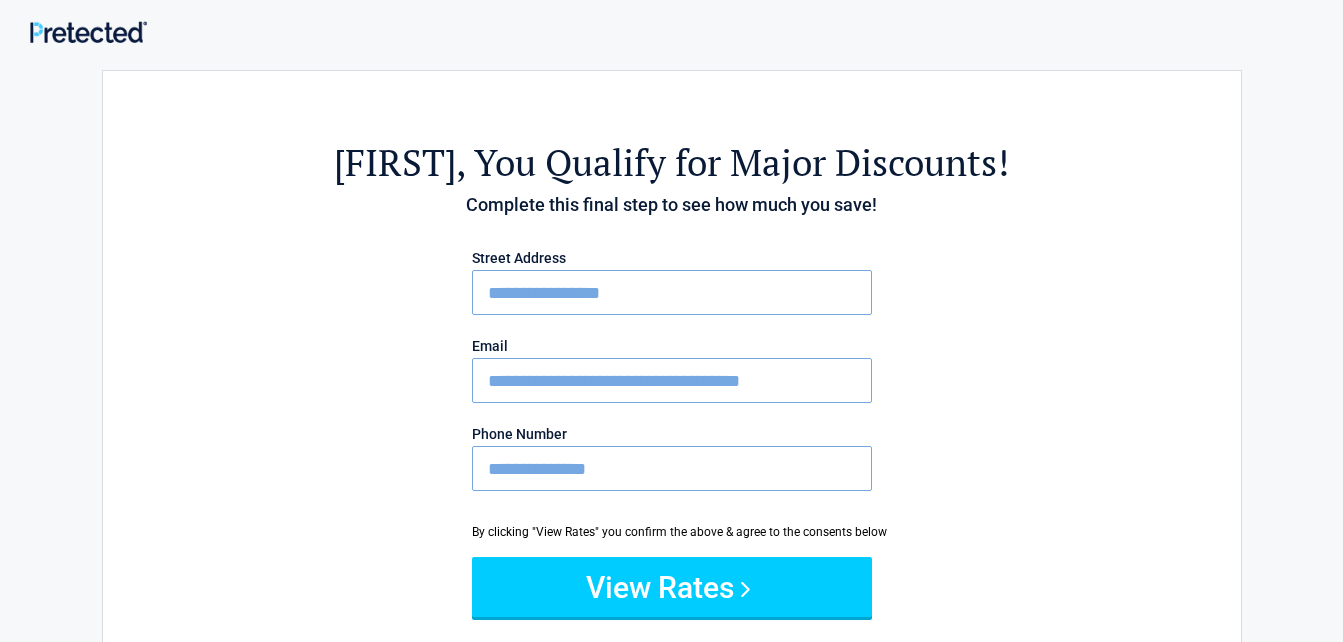 scroll, scrollTop: 300, scrollLeft: 0, axis: vertical 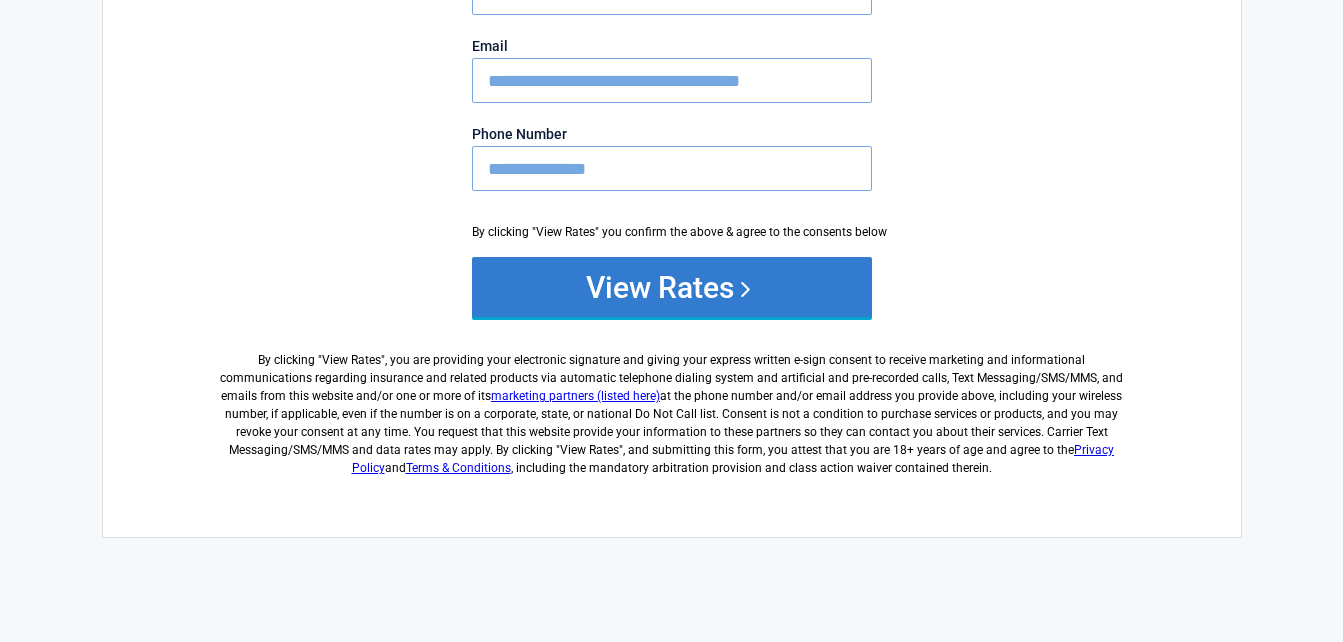 click on "View Rates" at bounding box center [672, 287] 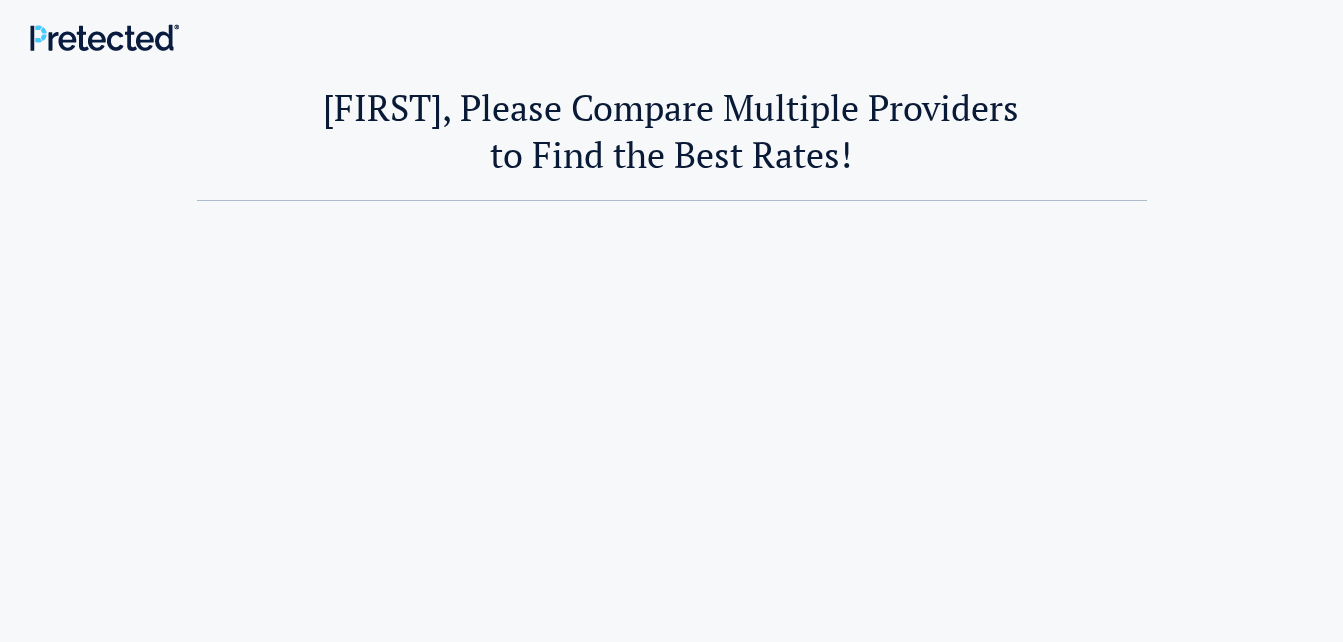 scroll, scrollTop: 0, scrollLeft: 0, axis: both 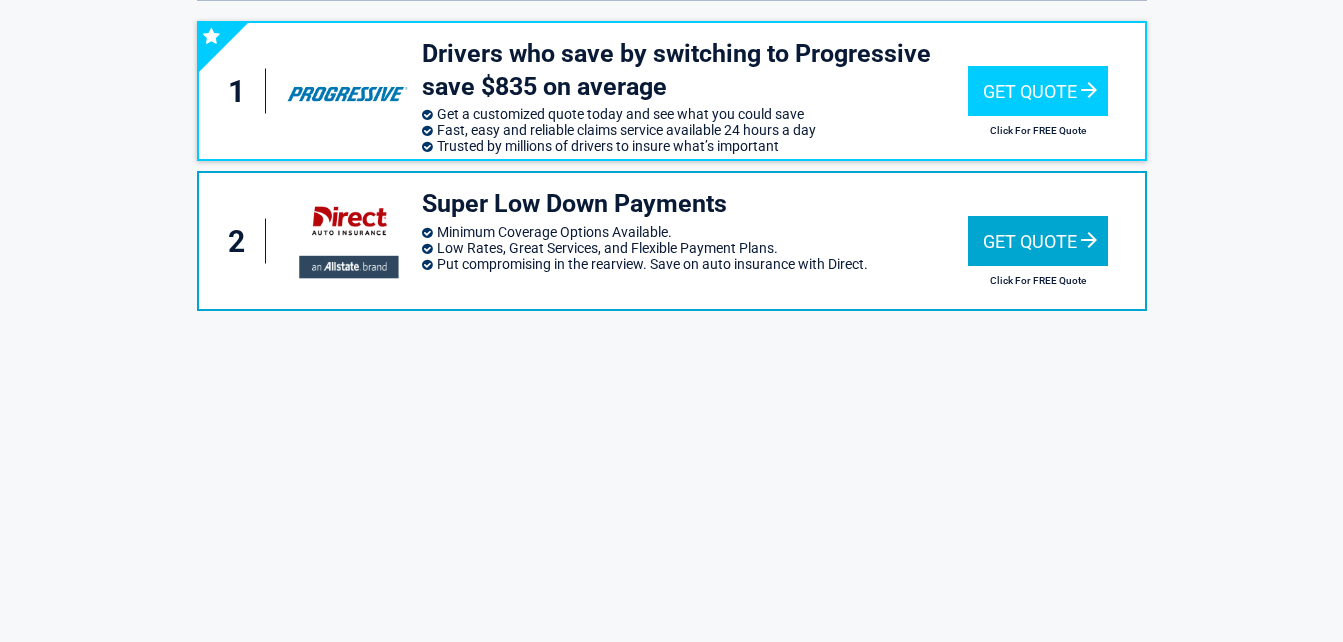 click on "Get Quote" at bounding box center [1038, 241] 